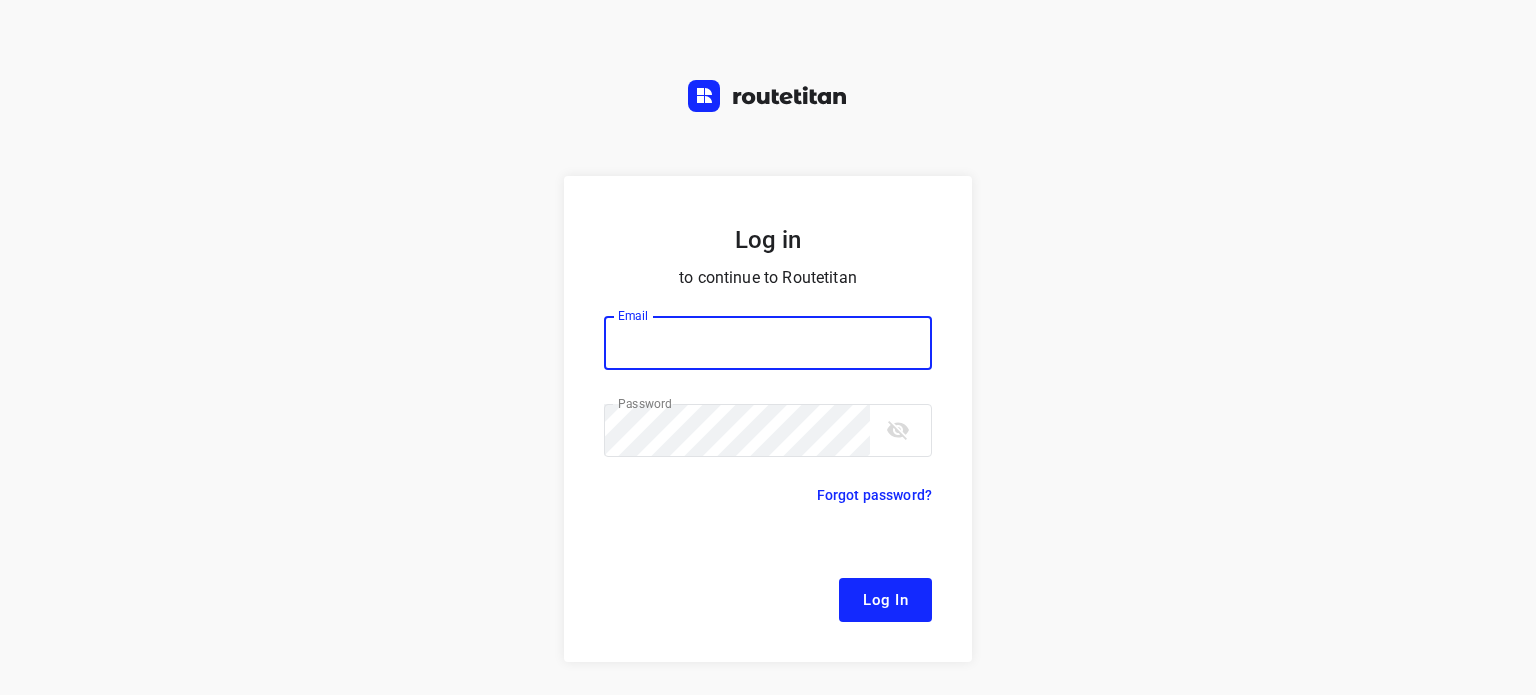 scroll, scrollTop: 0, scrollLeft: 0, axis: both 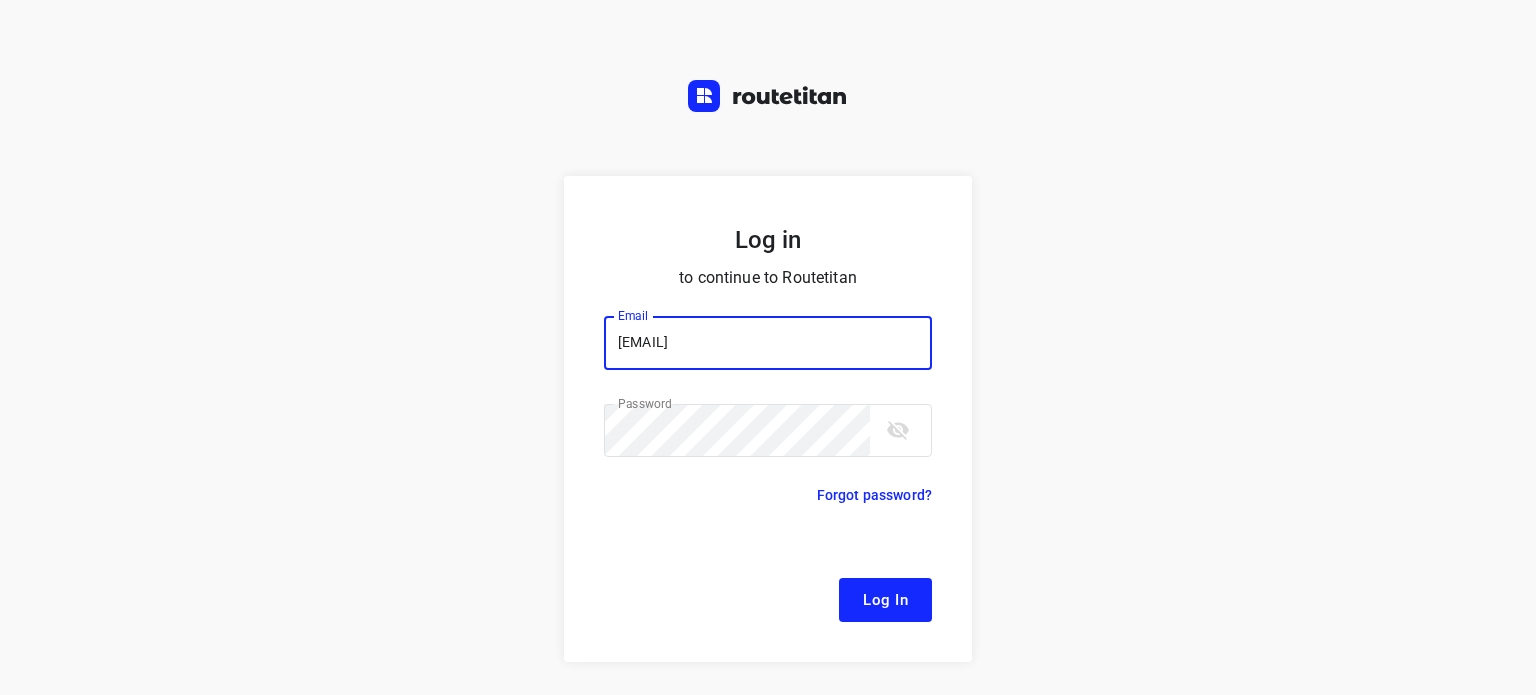 click on "Log In" at bounding box center (885, 600) 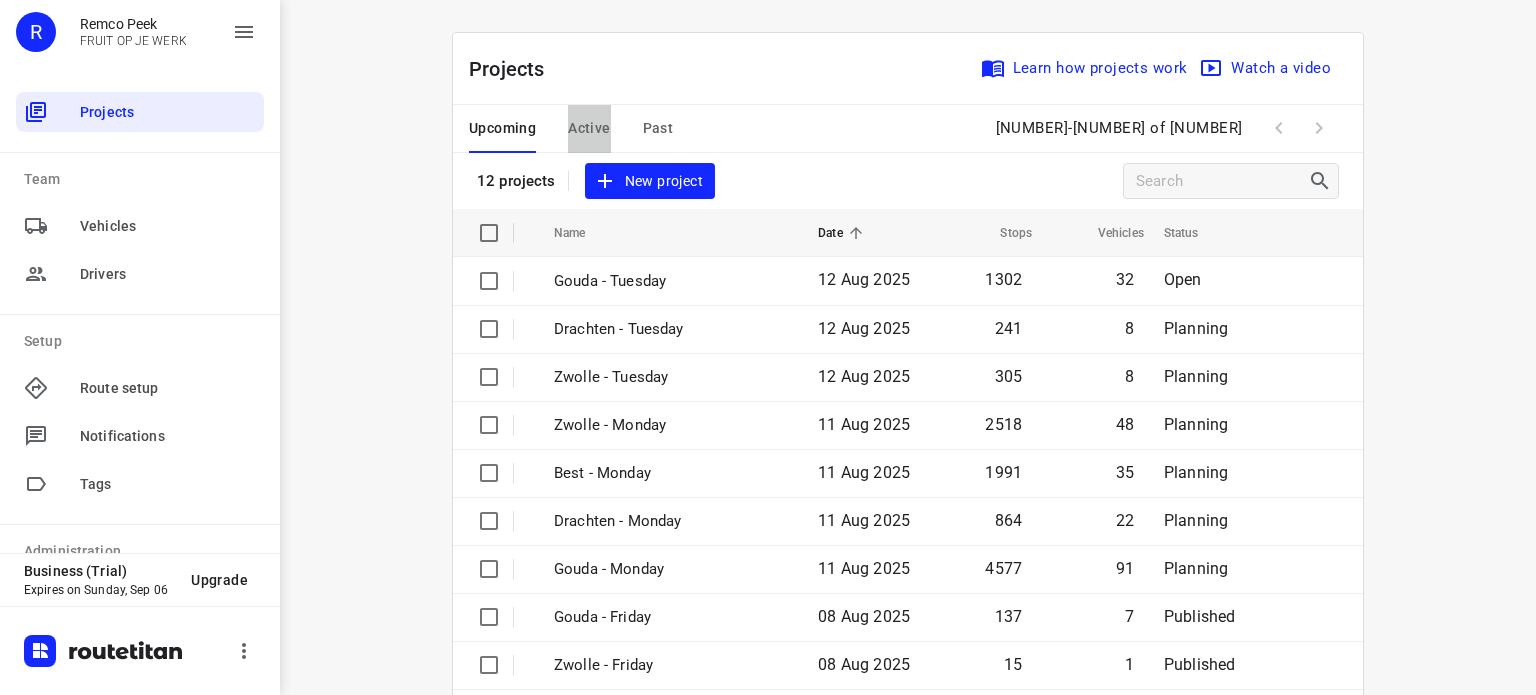 click on "Active" at bounding box center (589, 128) 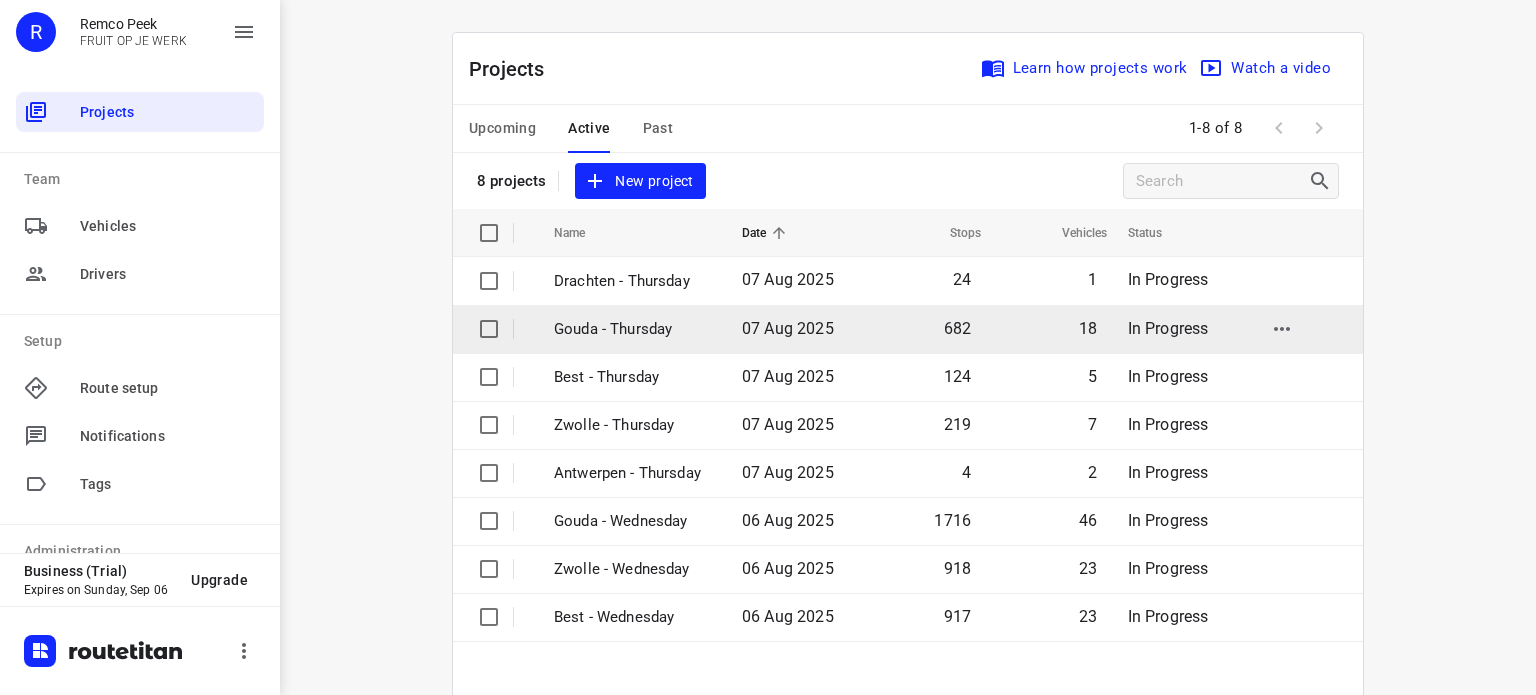 click on "Gouda - Thursday" at bounding box center (633, 329) 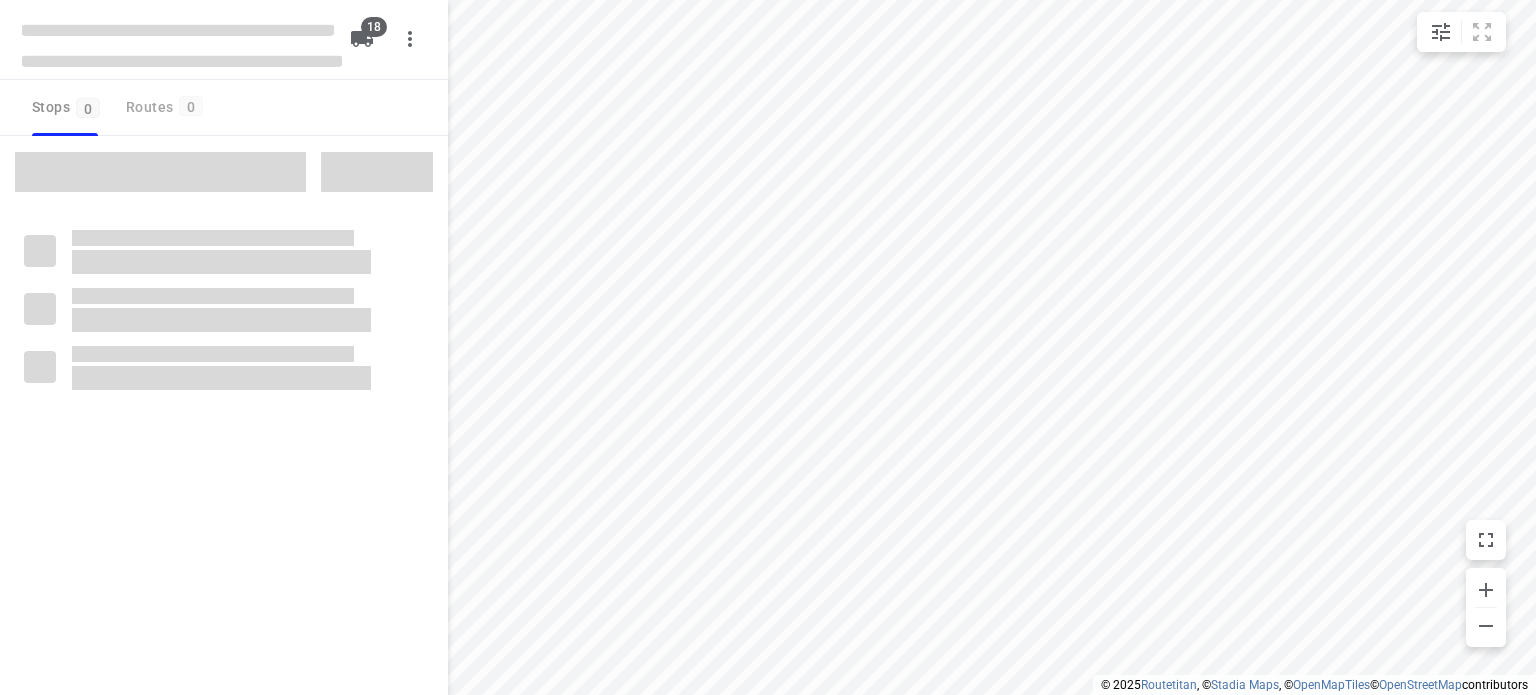 type on "distance" 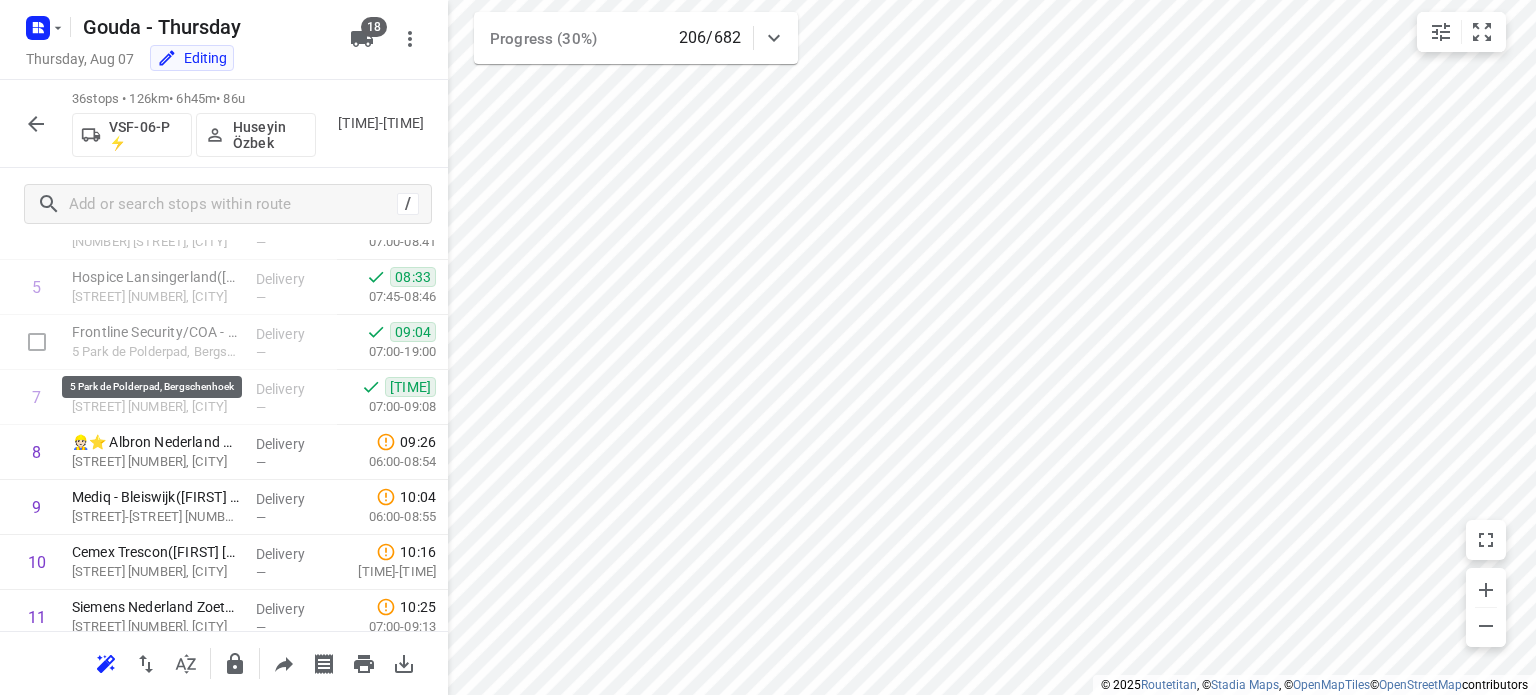 scroll, scrollTop: 0, scrollLeft: 0, axis: both 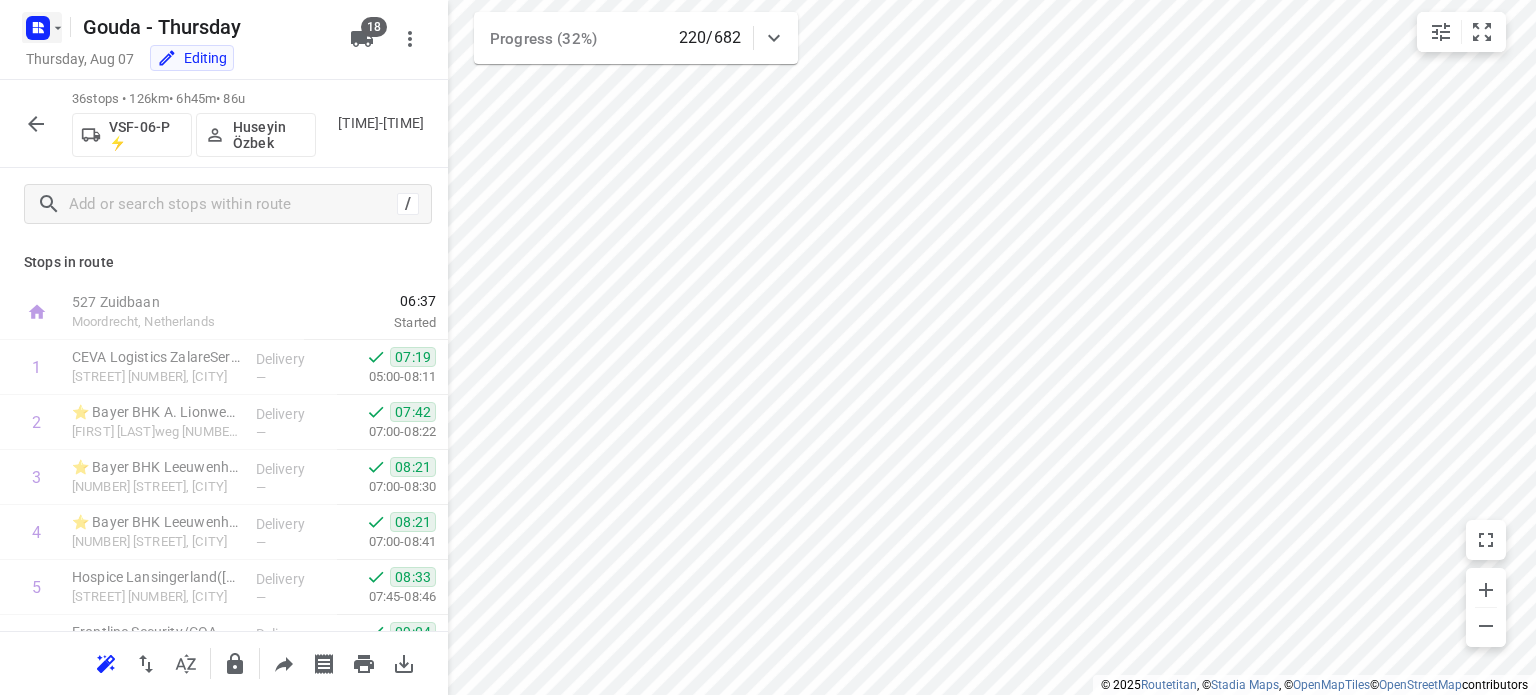 click 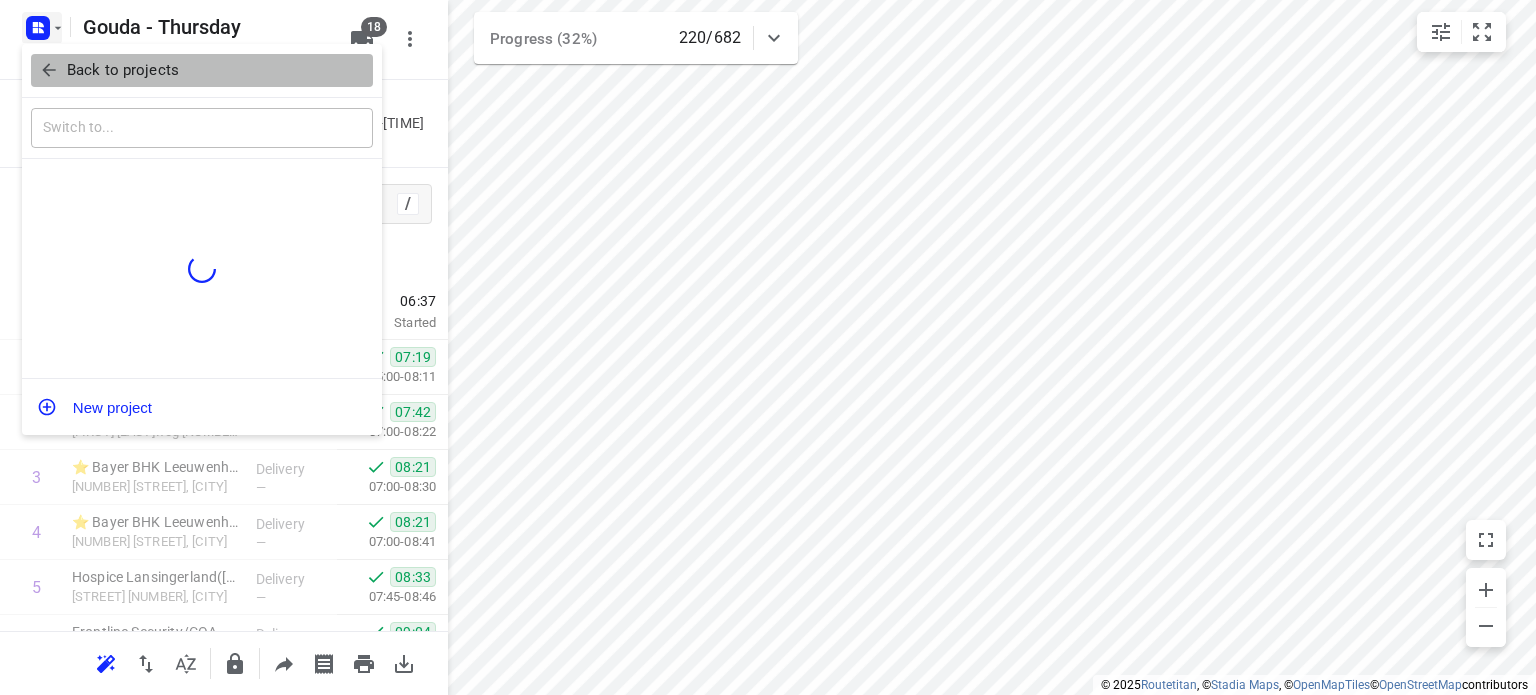 click 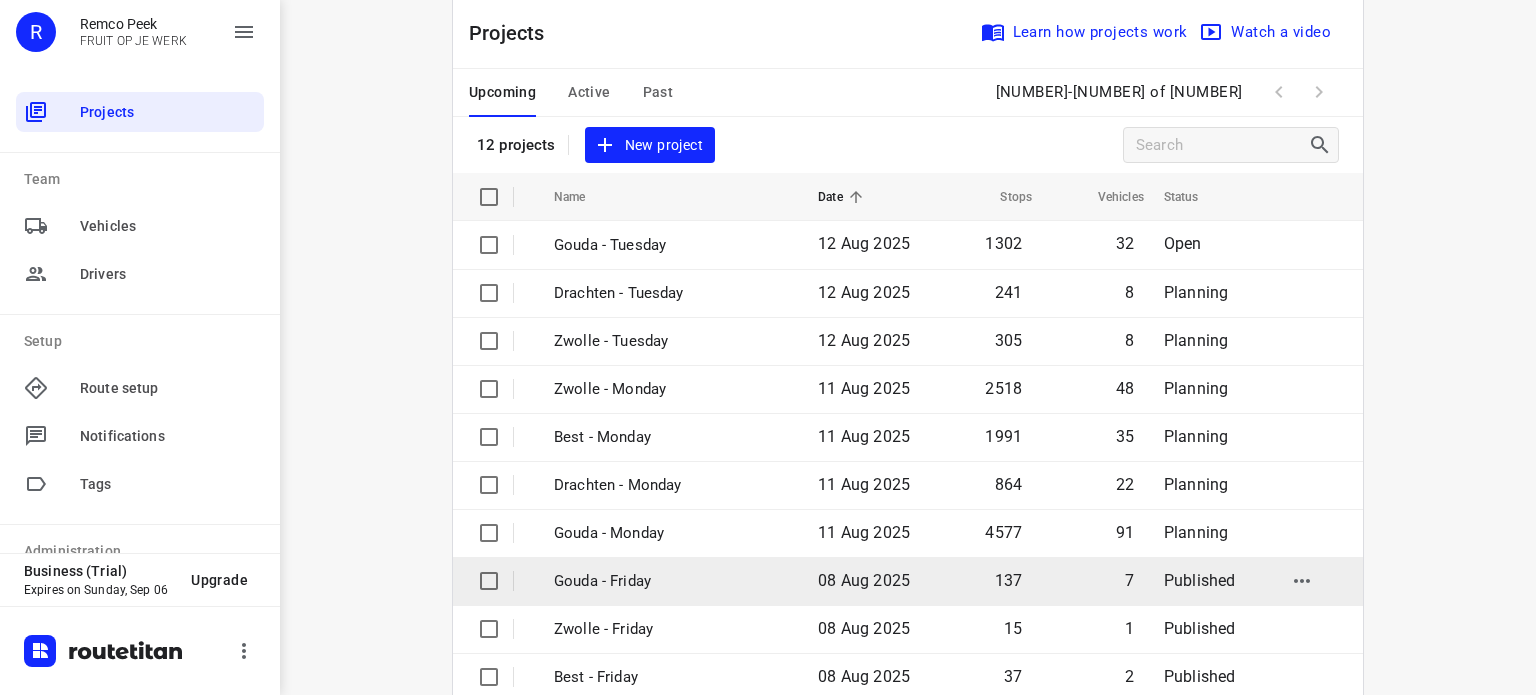 scroll, scrollTop: 100, scrollLeft: 0, axis: vertical 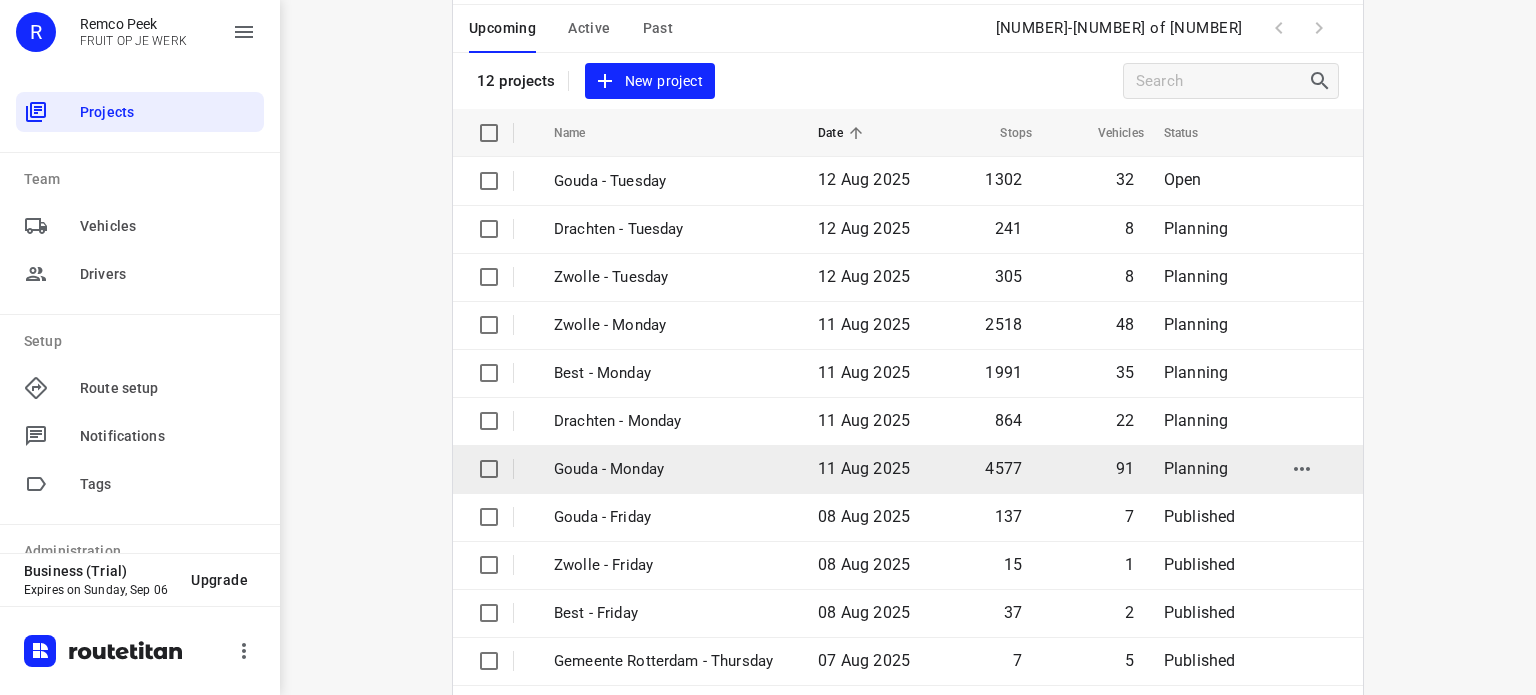 click on "Gouda - Monday" at bounding box center [671, 469] 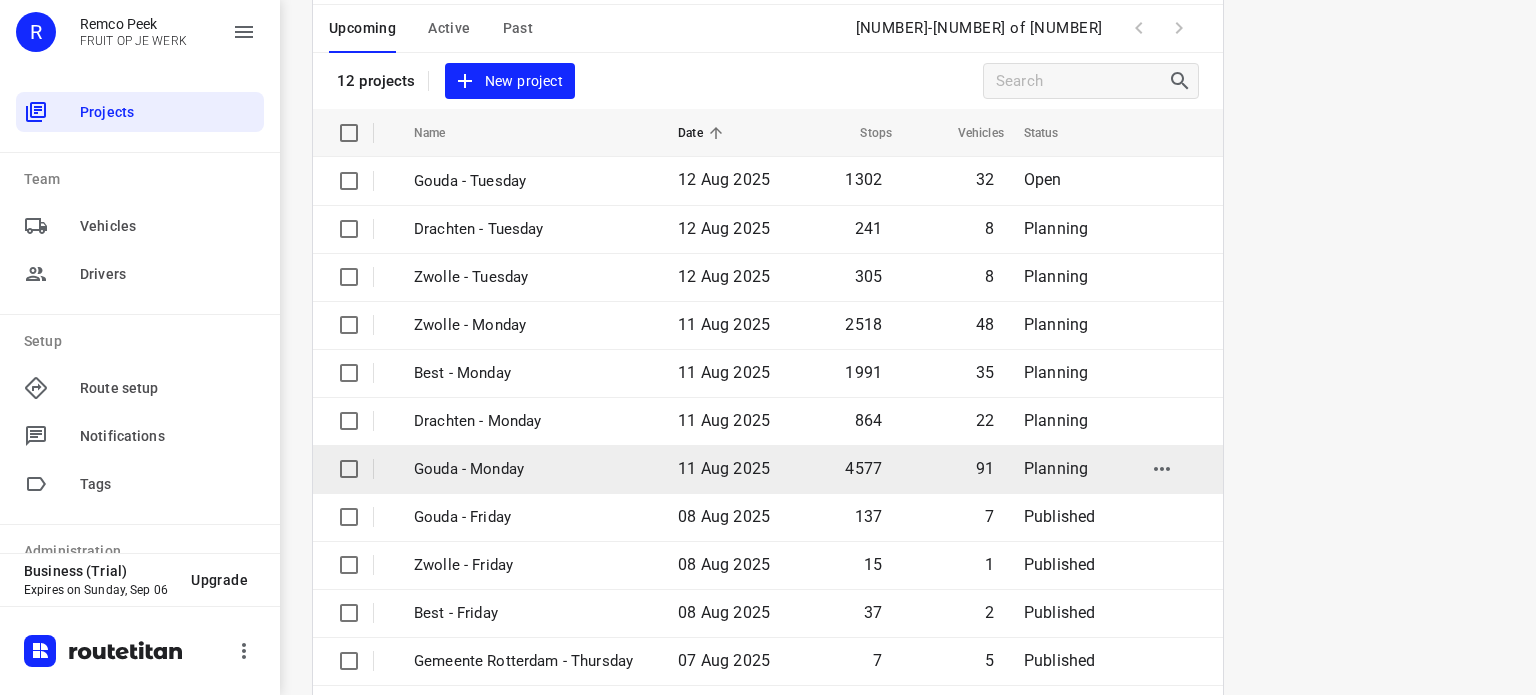 scroll, scrollTop: 0, scrollLeft: 0, axis: both 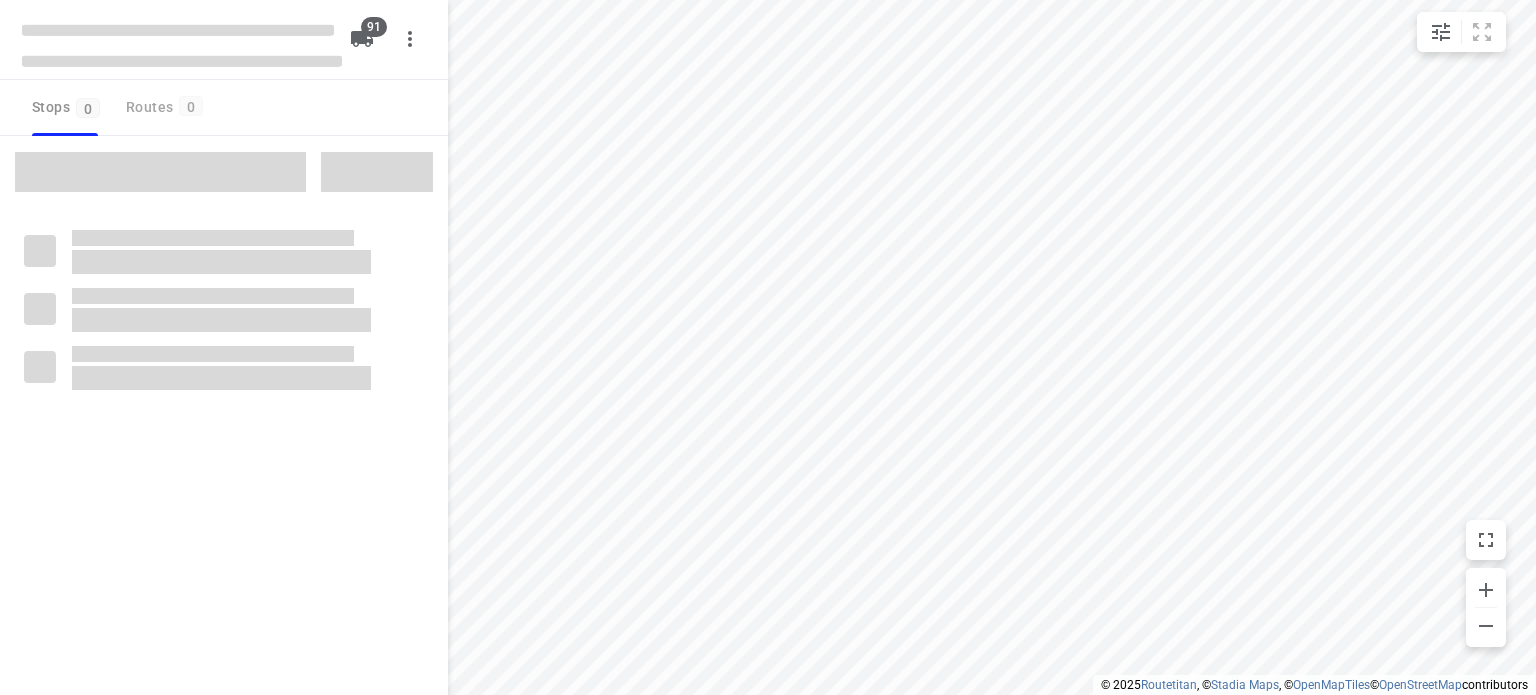 type on "distance" 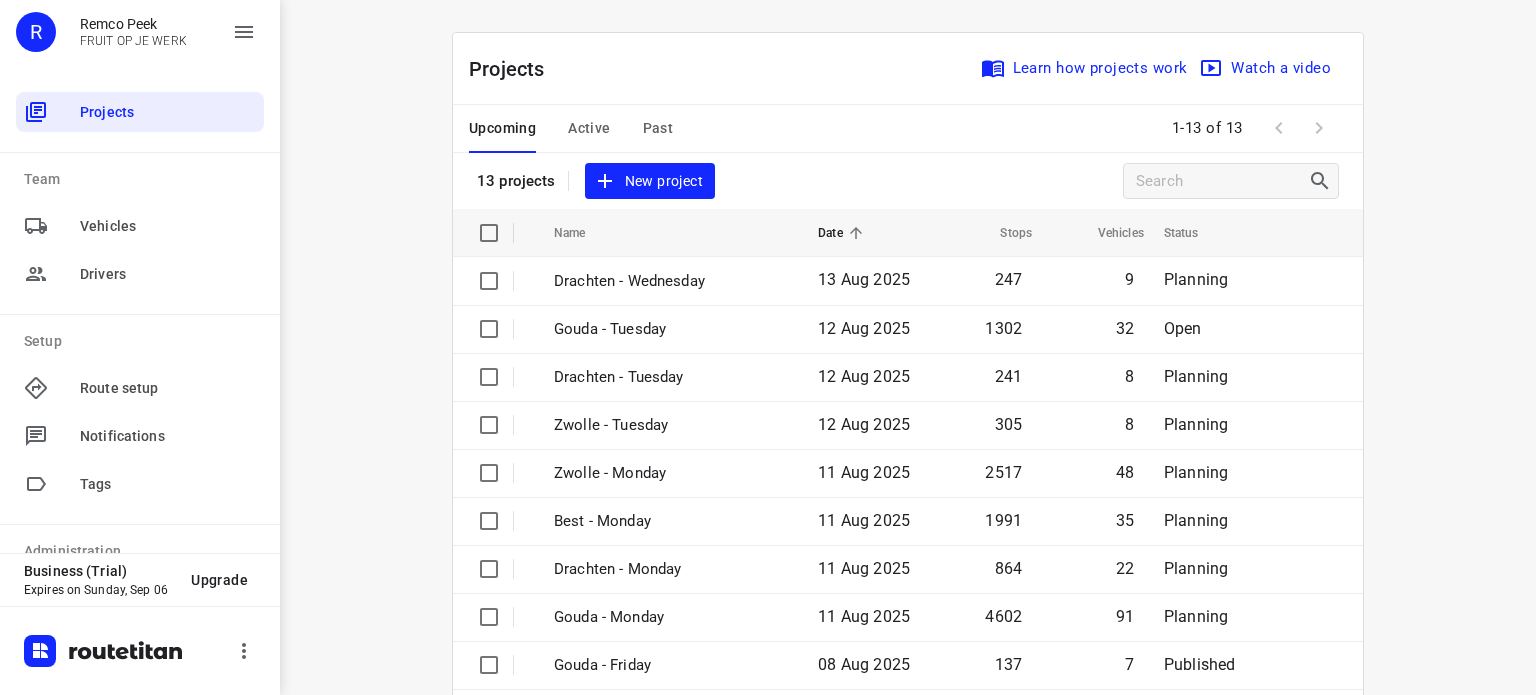 scroll, scrollTop: 0, scrollLeft: 0, axis: both 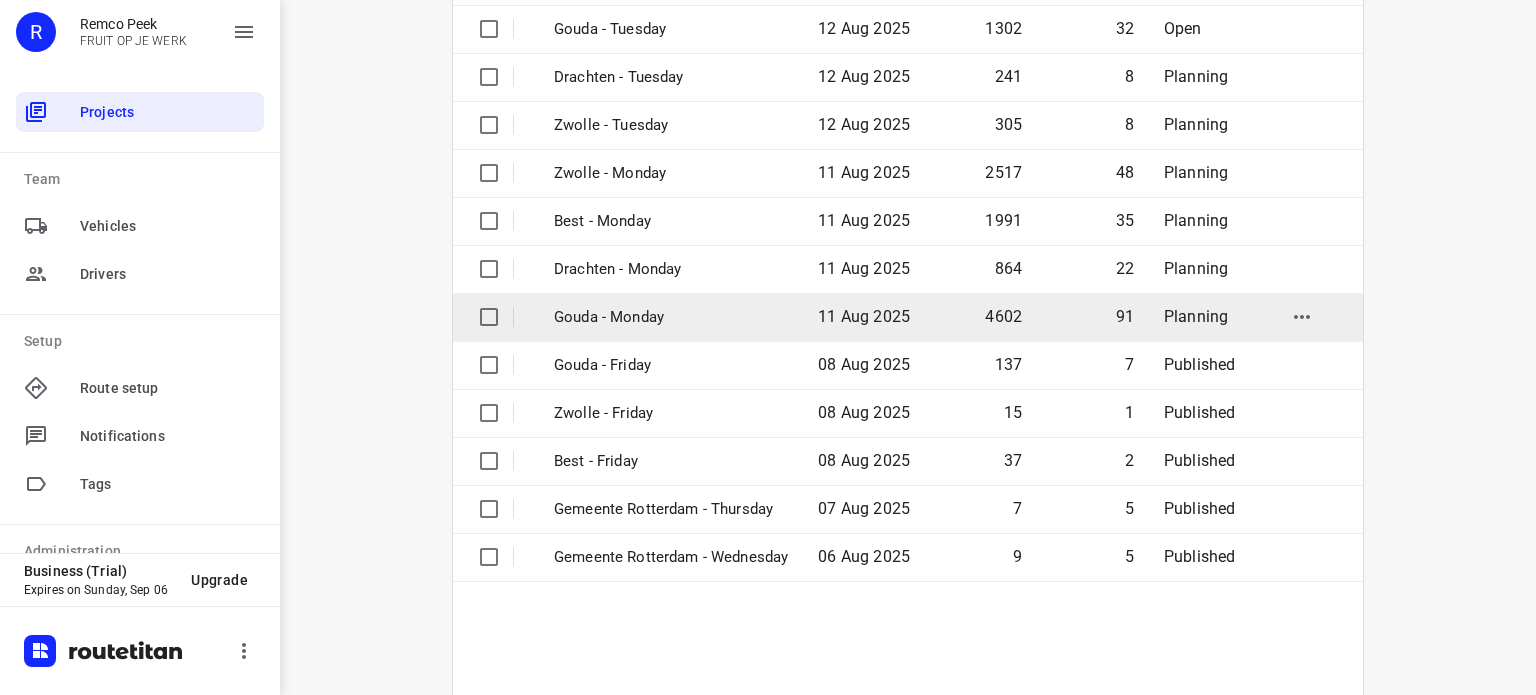 click on "Gouda - Monday" at bounding box center (671, 317) 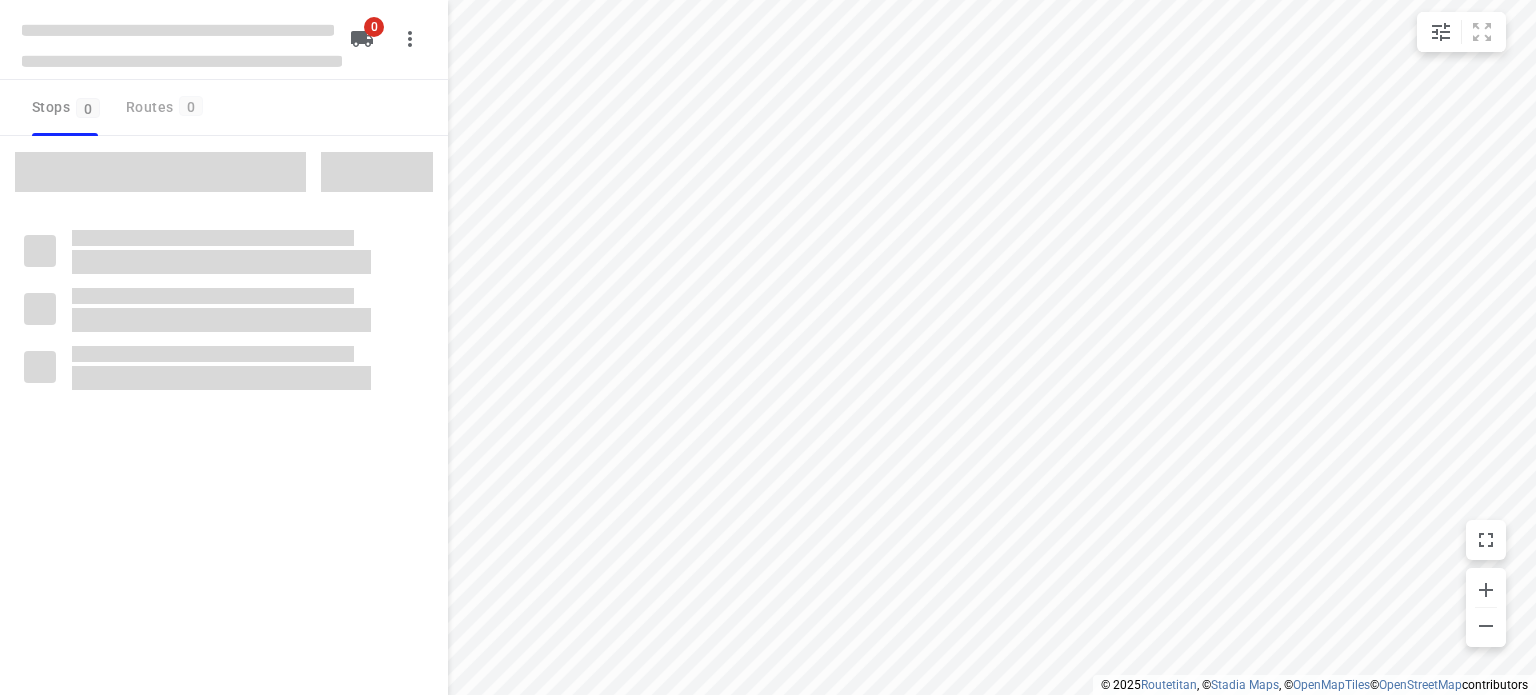 scroll, scrollTop: 0, scrollLeft: 0, axis: both 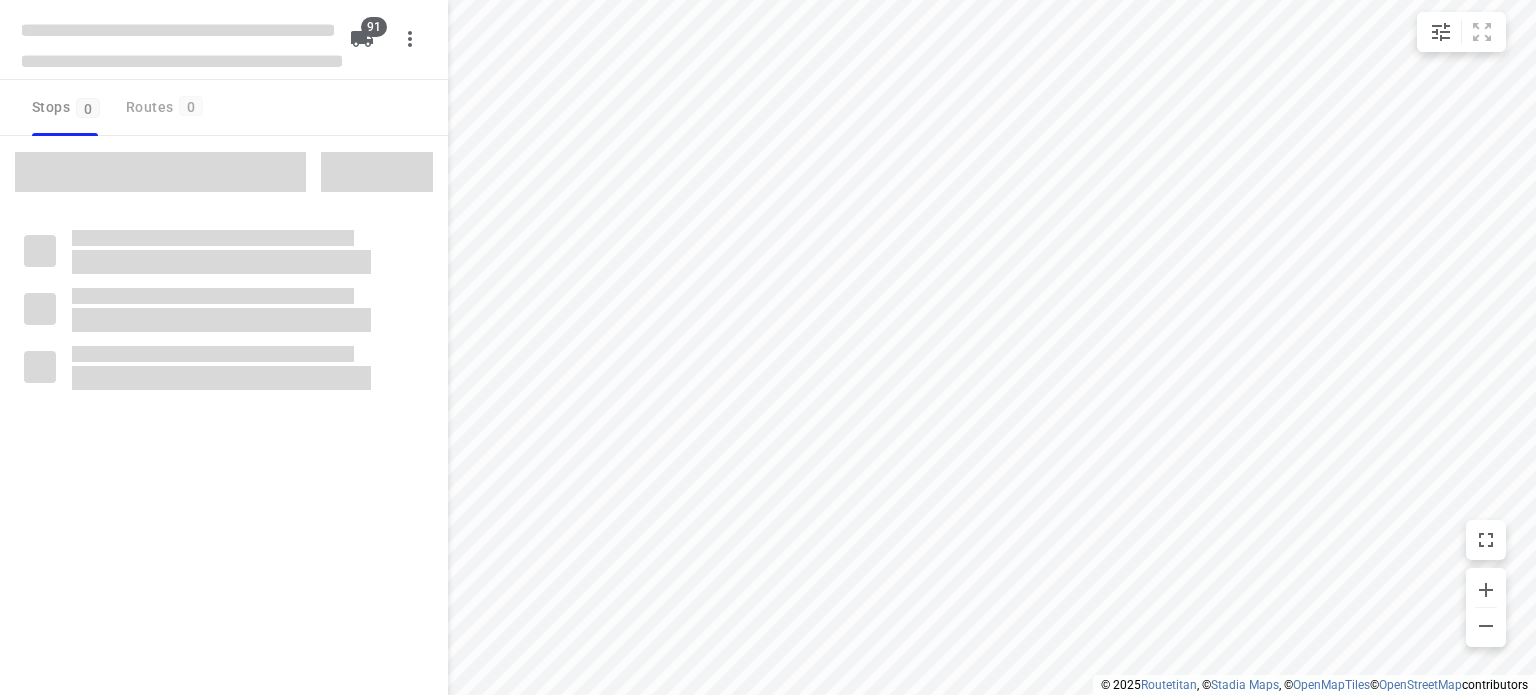 type on "distance" 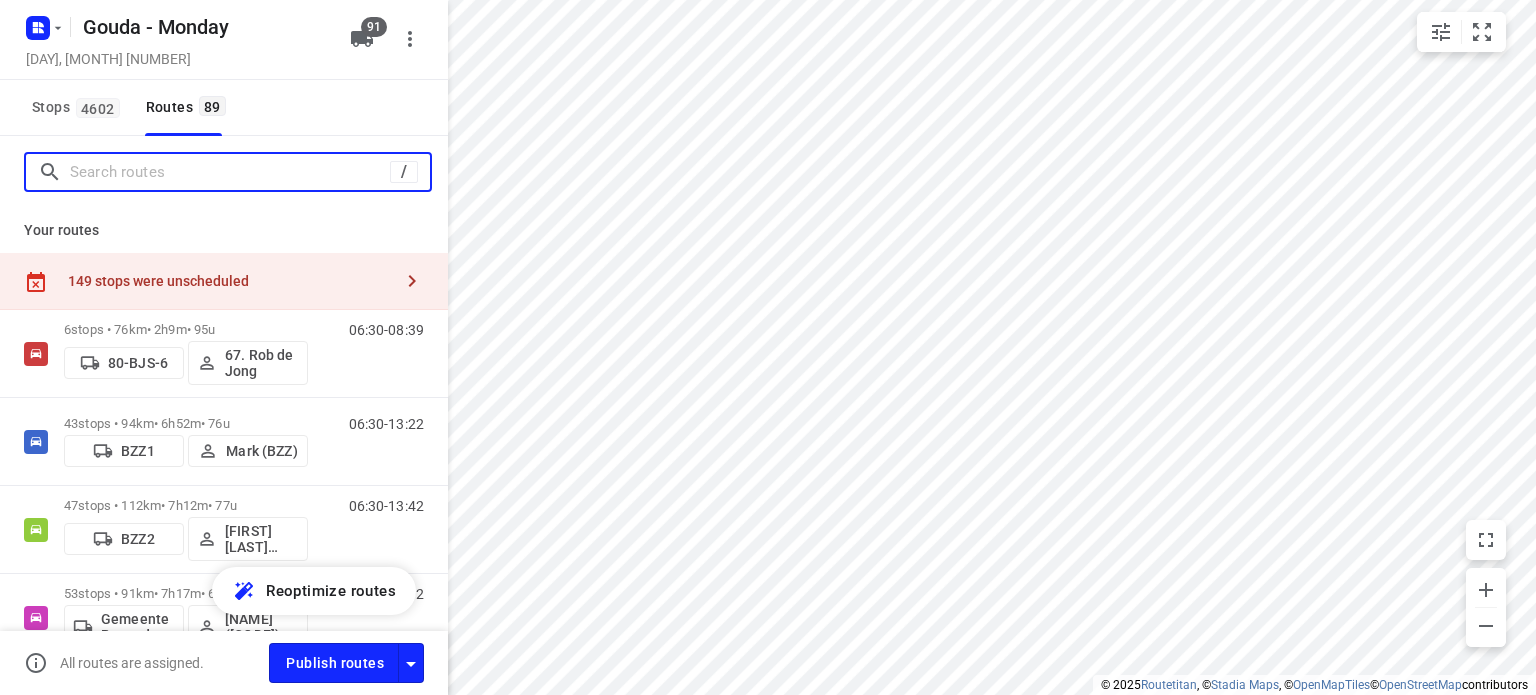 click at bounding box center [230, 172] 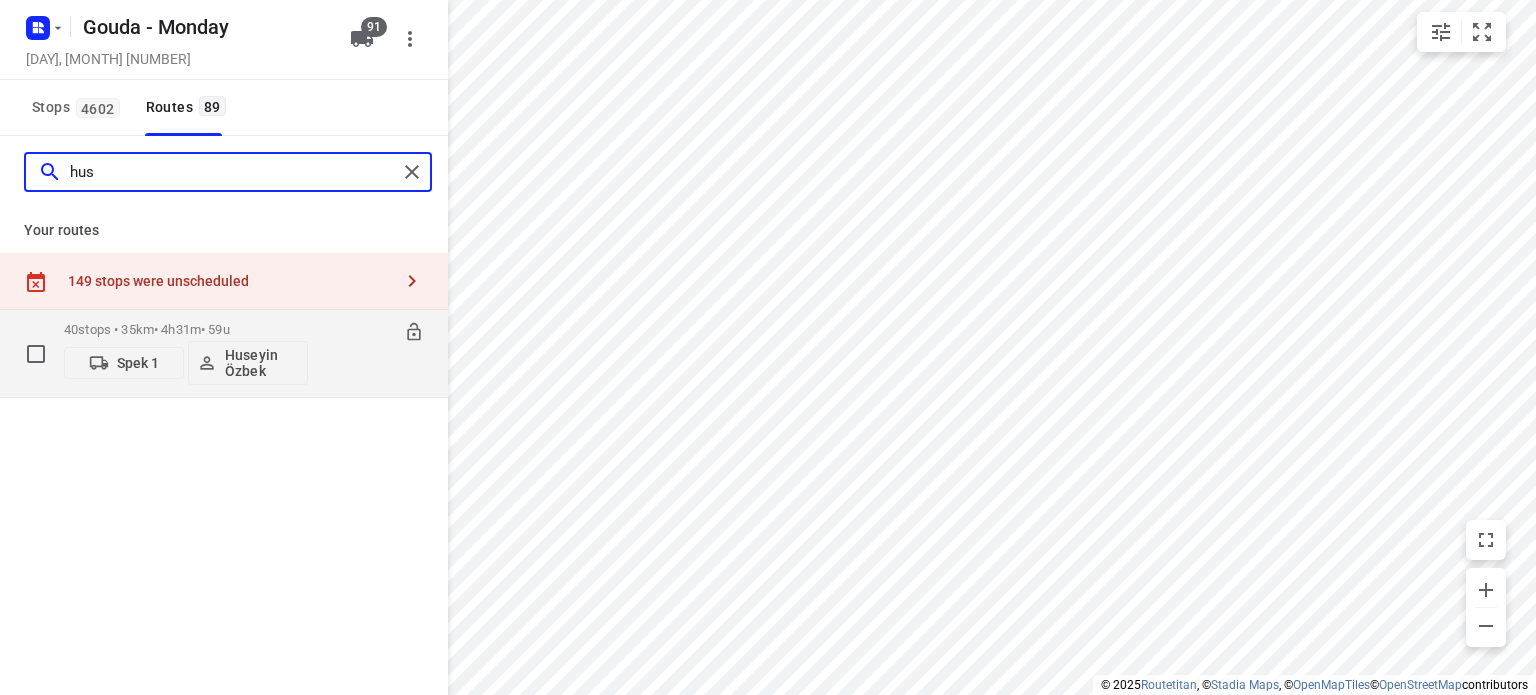 type on "hus" 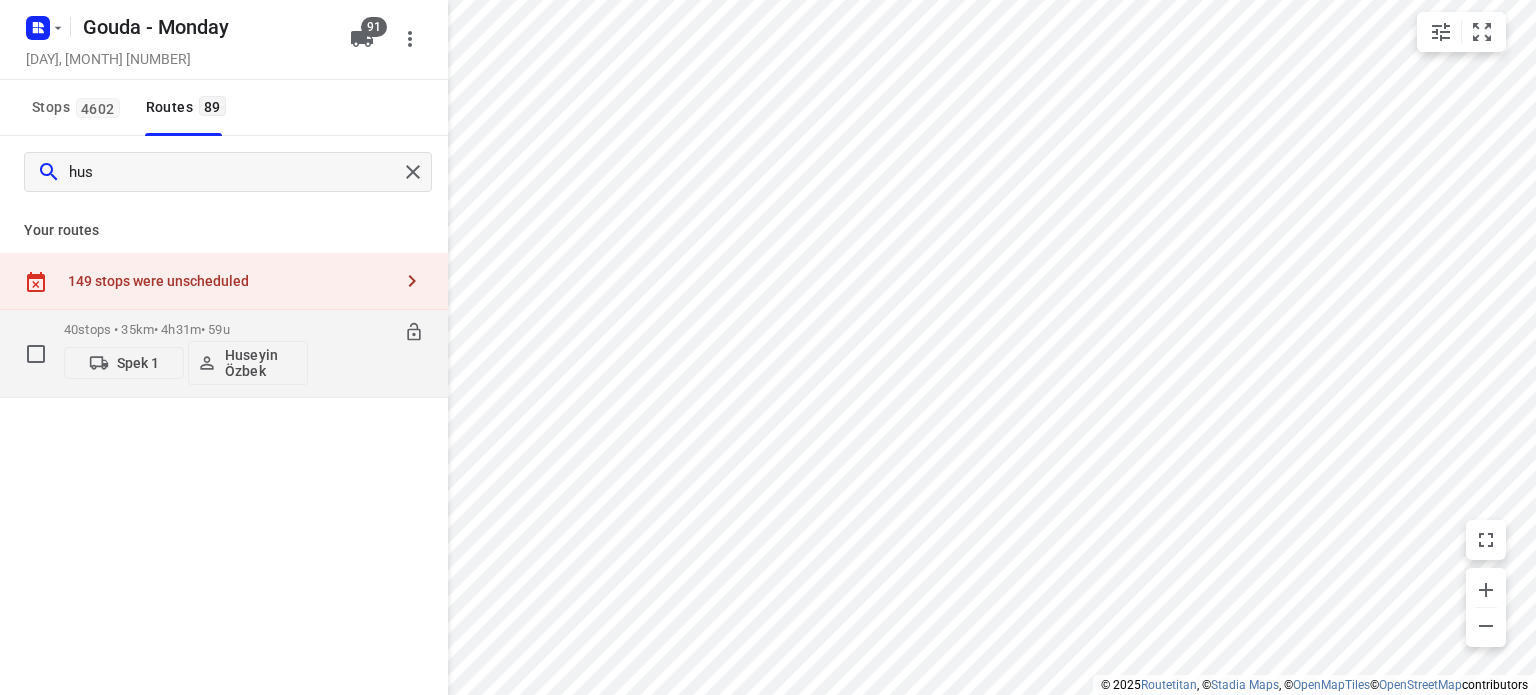 click on "40  stops •   35km  •   4h31m  • 59u" at bounding box center (186, 329) 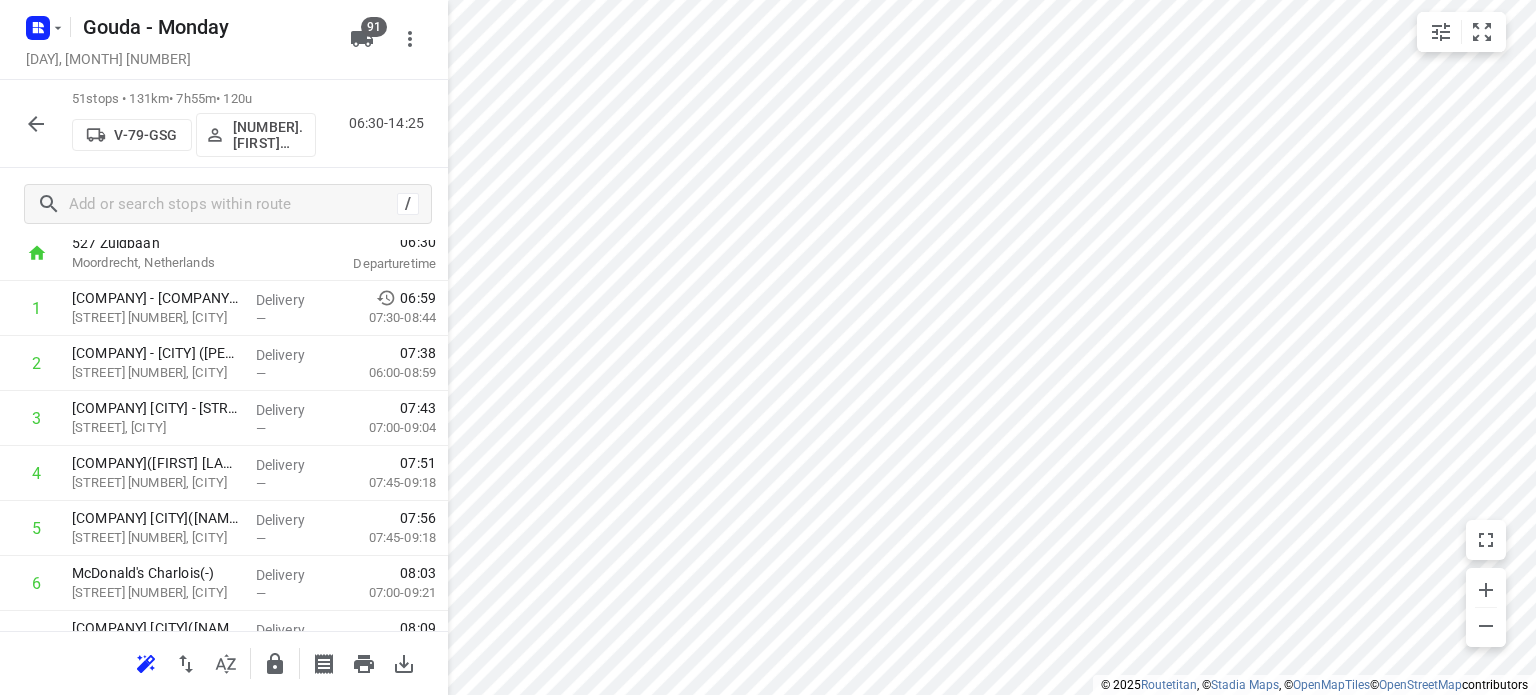 scroll, scrollTop: 0, scrollLeft: 0, axis: both 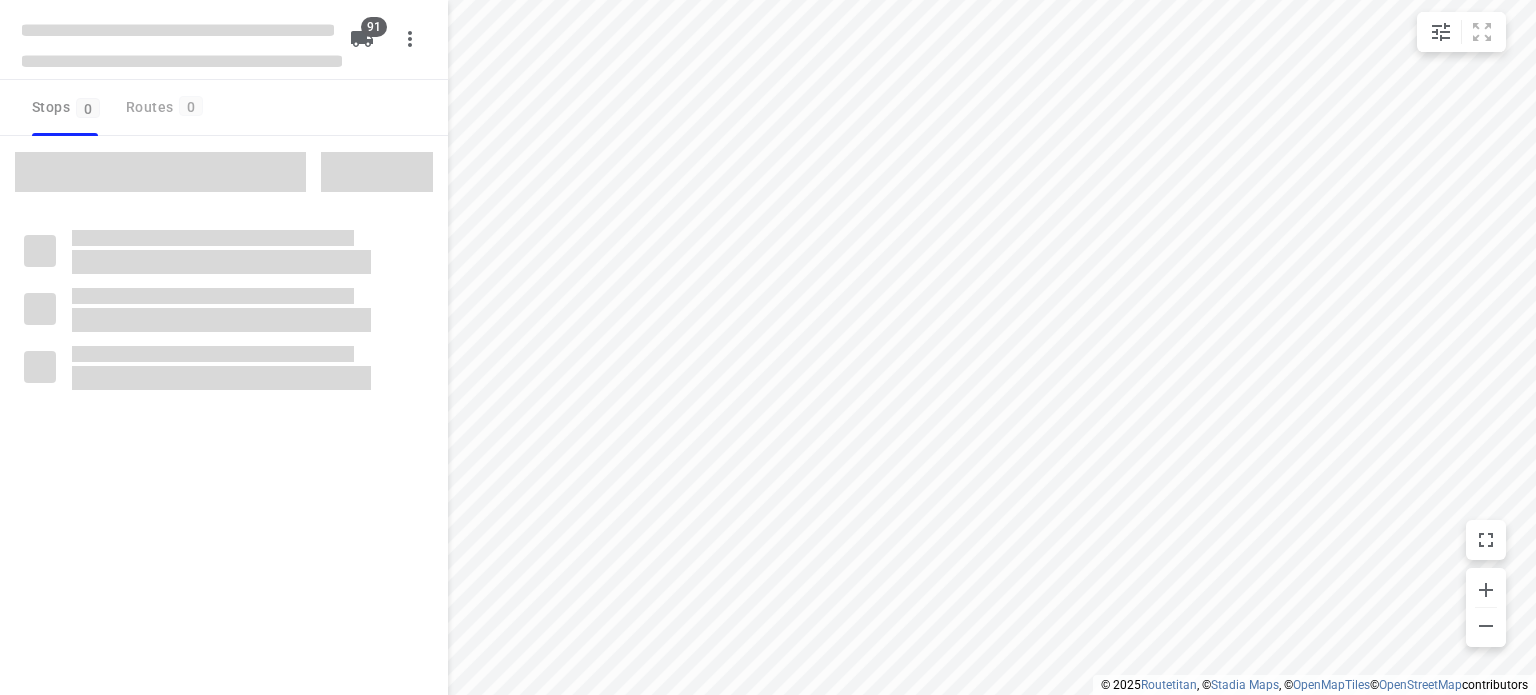 type on "distance" 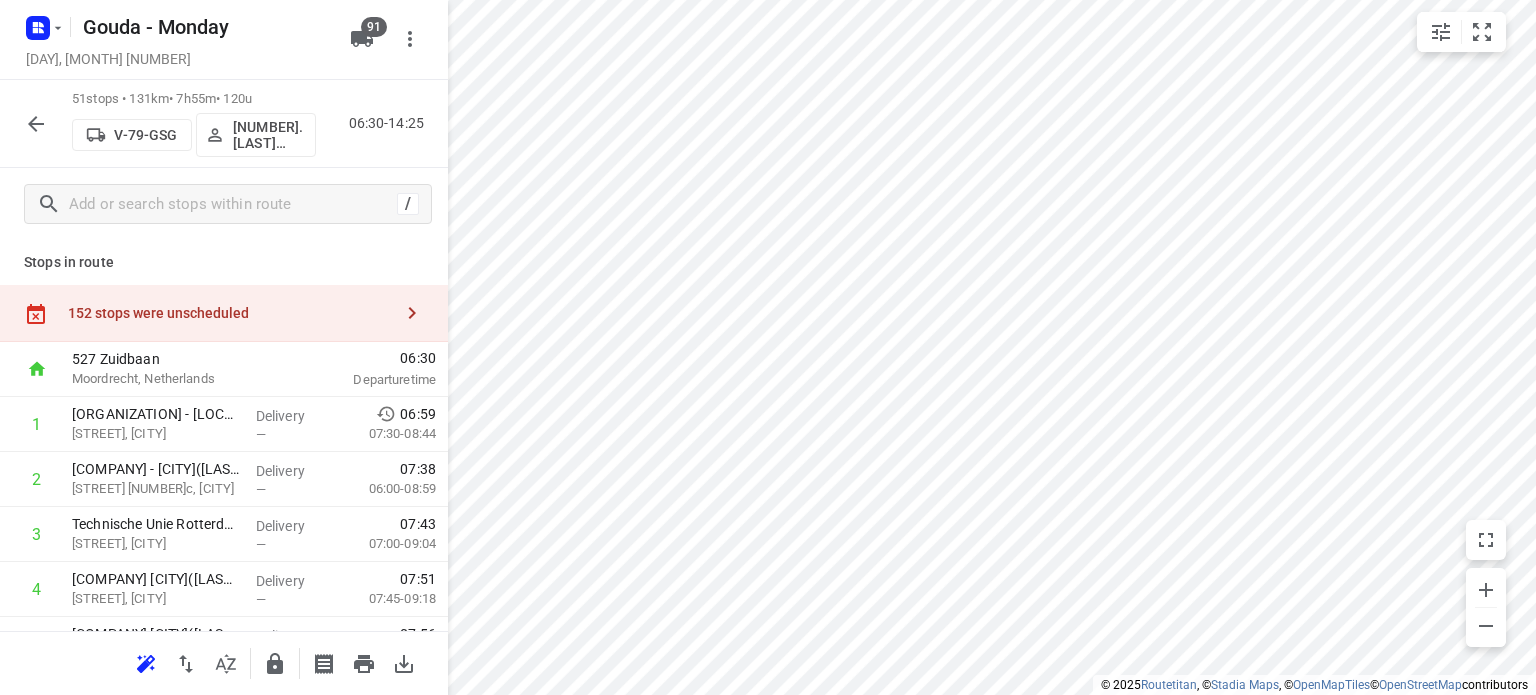 click 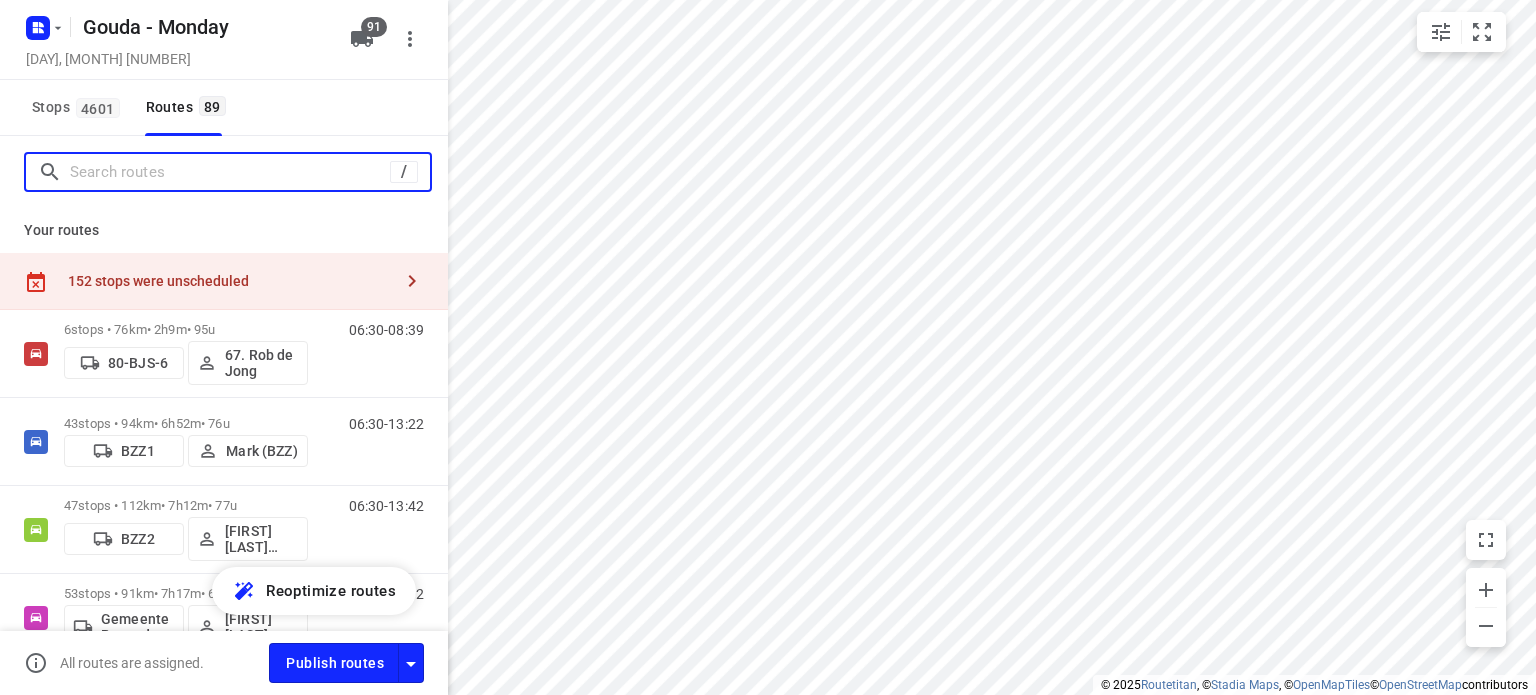 click at bounding box center [230, 172] 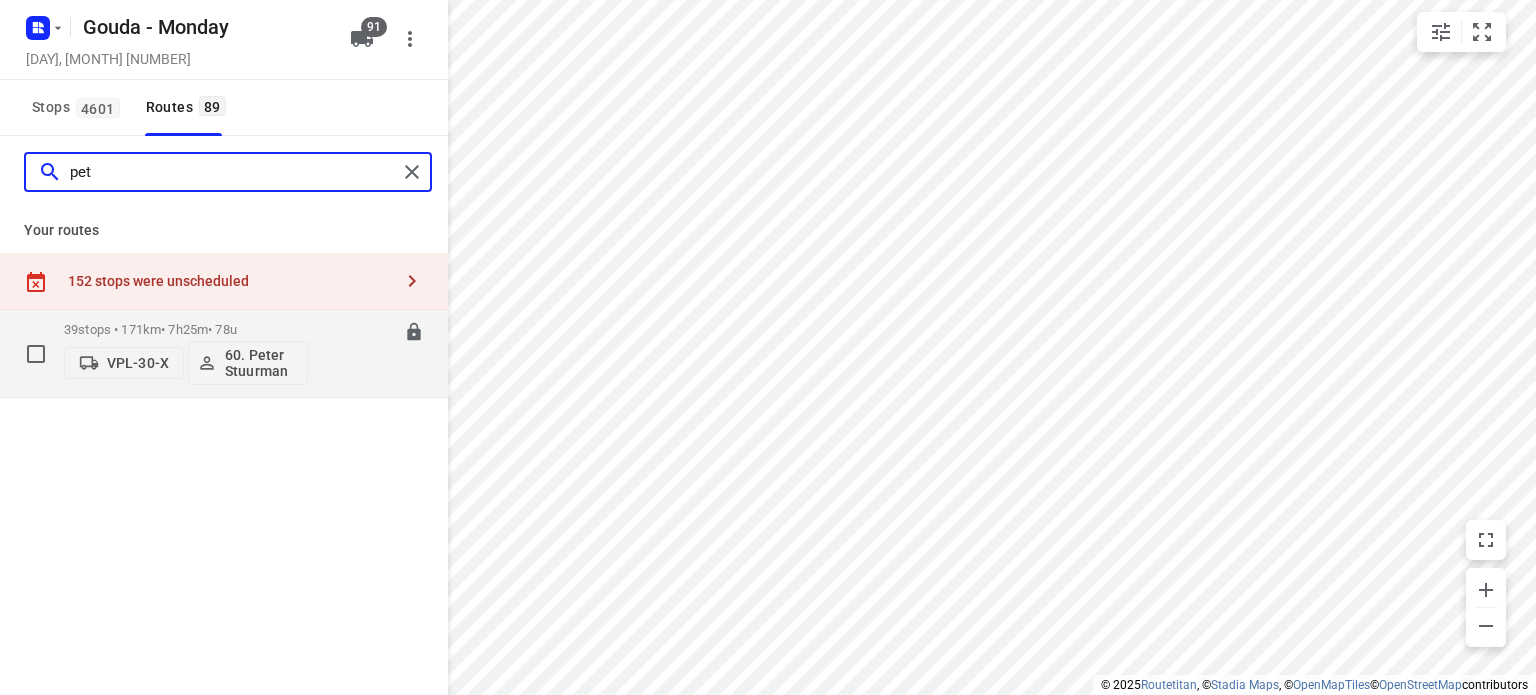type on "pet" 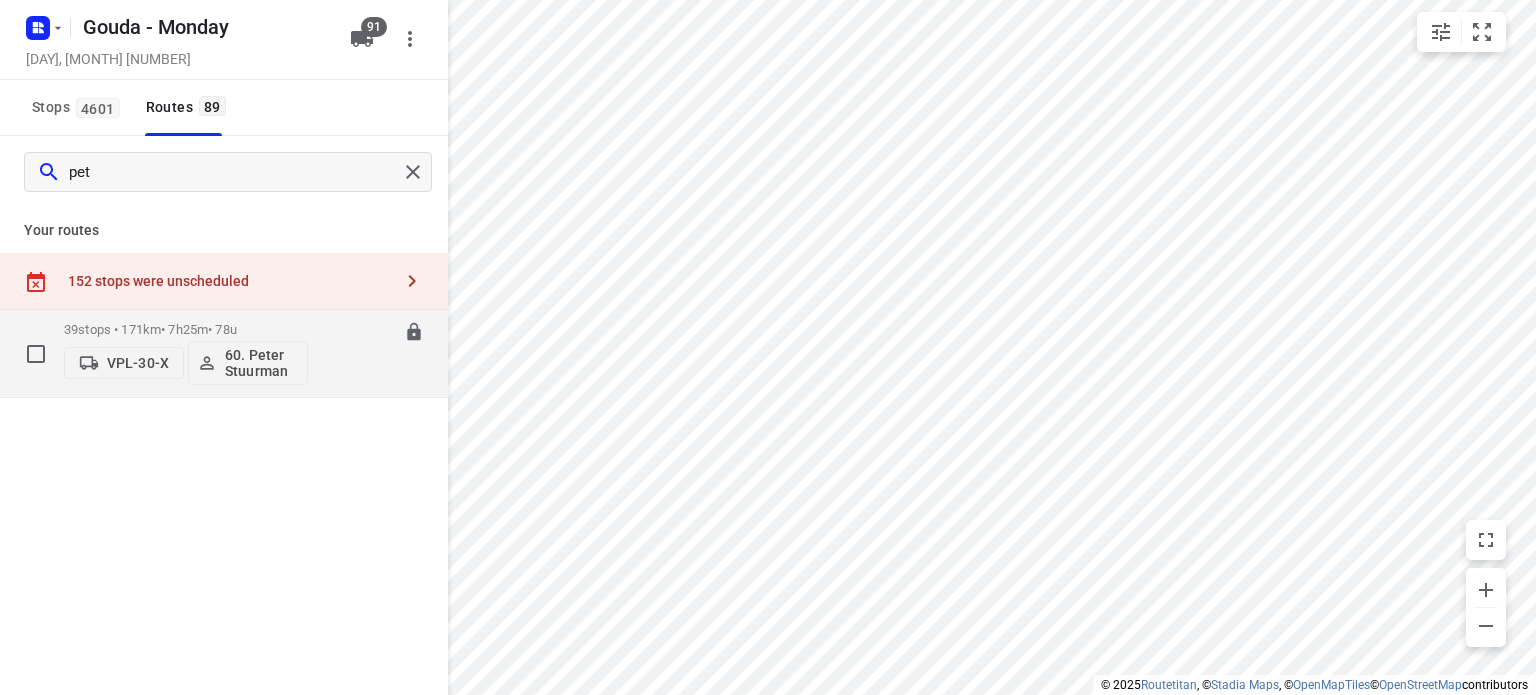 click on "39  stops •   171km  •   7h25m  • 78u VPL-30-X 60. Peter Stuurman" at bounding box center [186, 353] 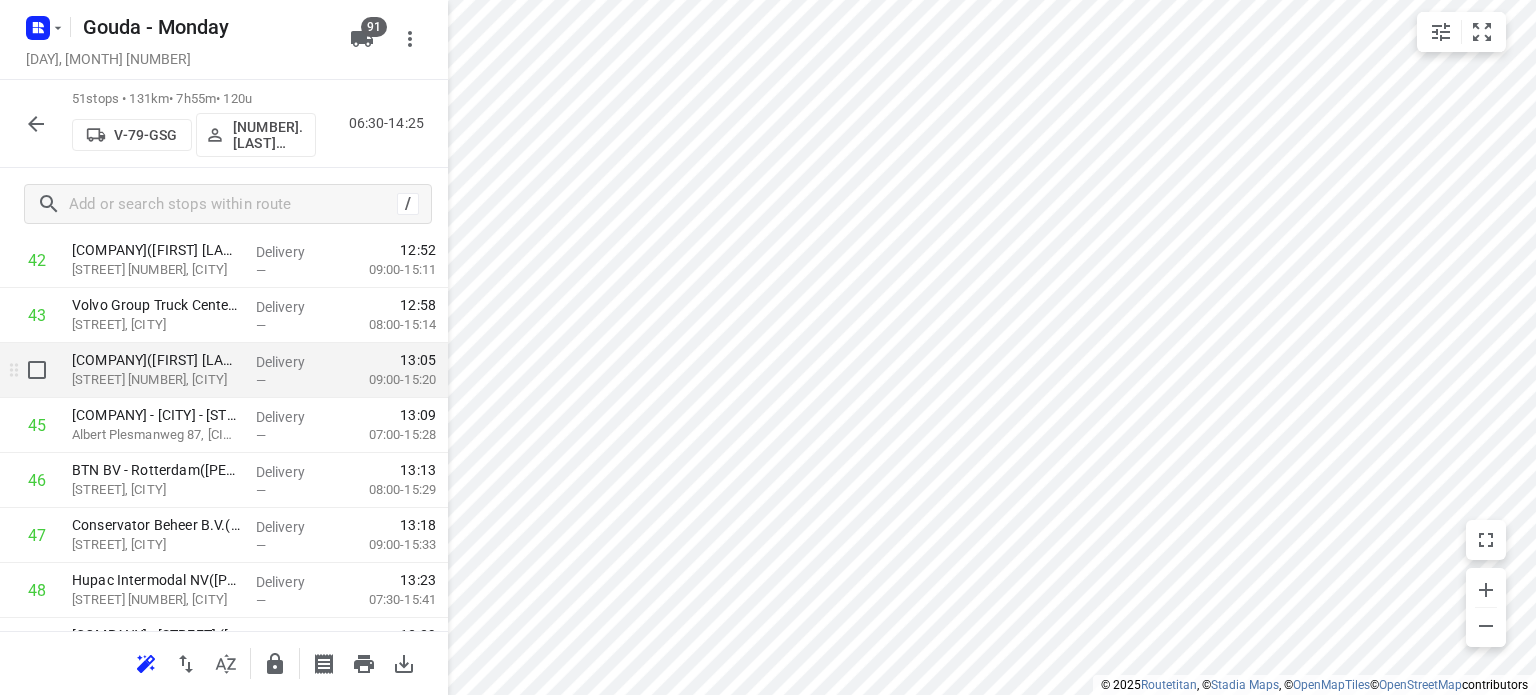 scroll, scrollTop: 2225, scrollLeft: 0, axis: vertical 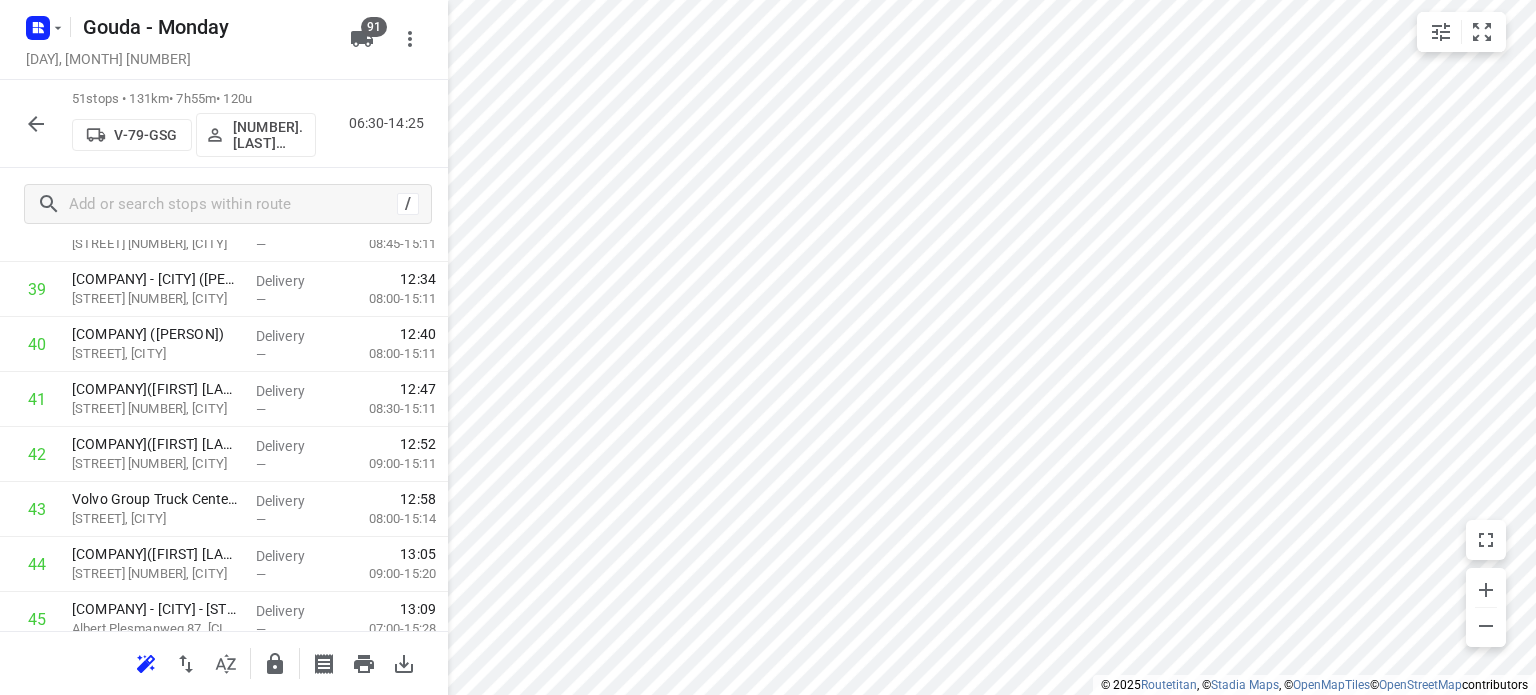 click 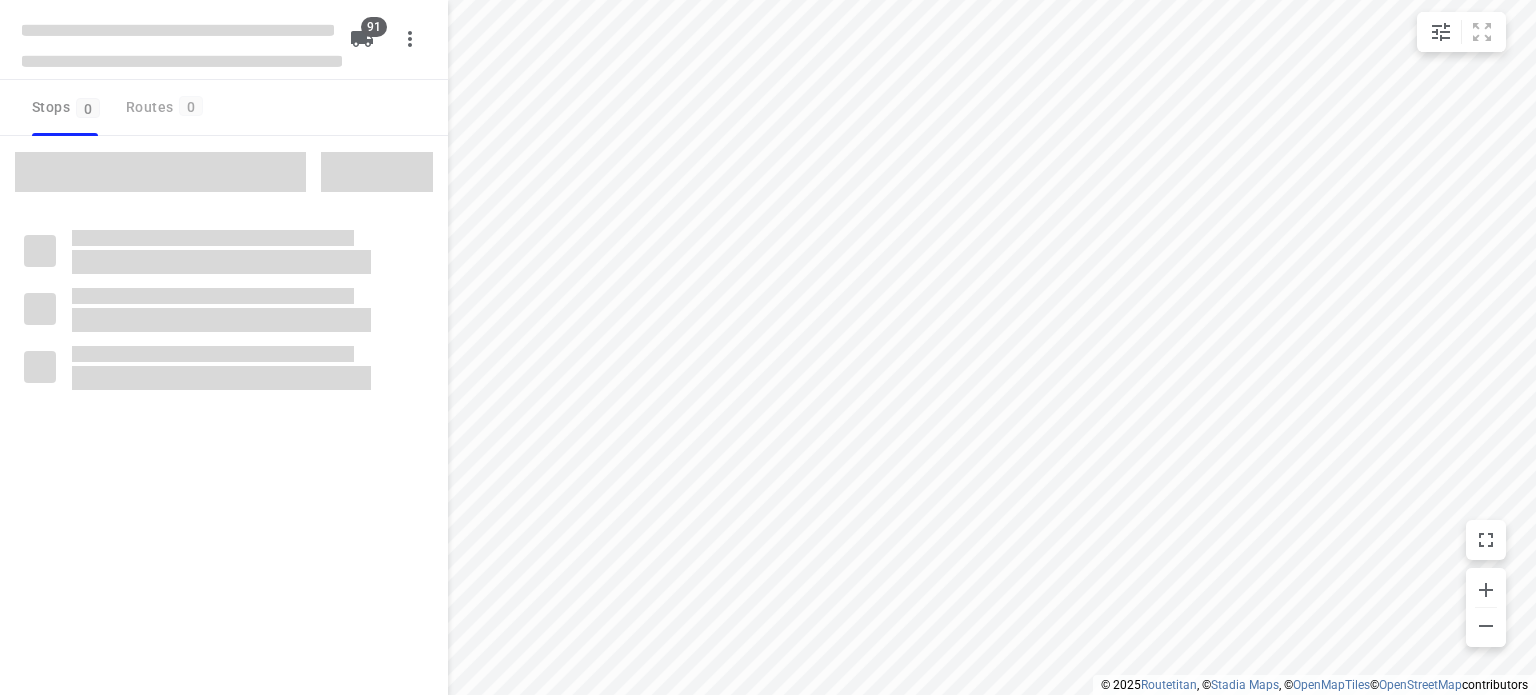 scroll, scrollTop: 0, scrollLeft: 0, axis: both 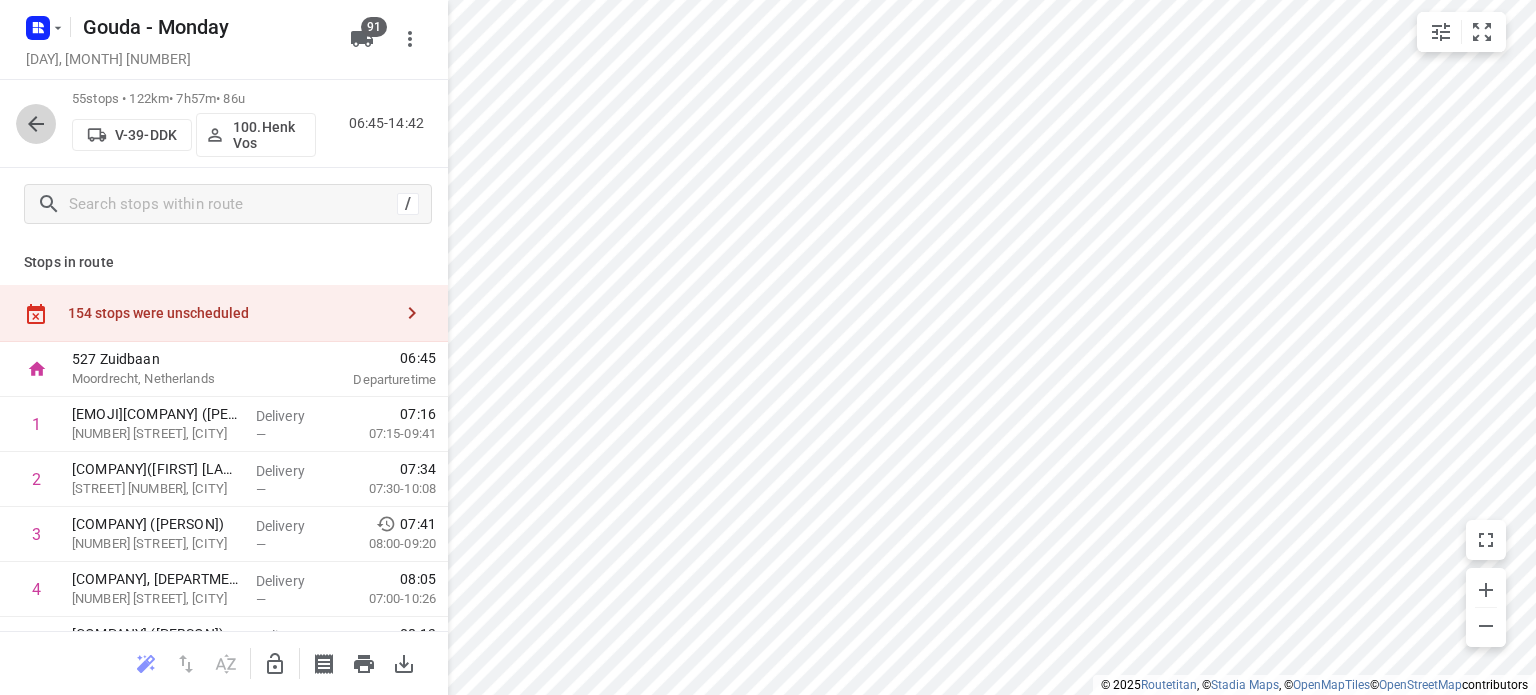 click 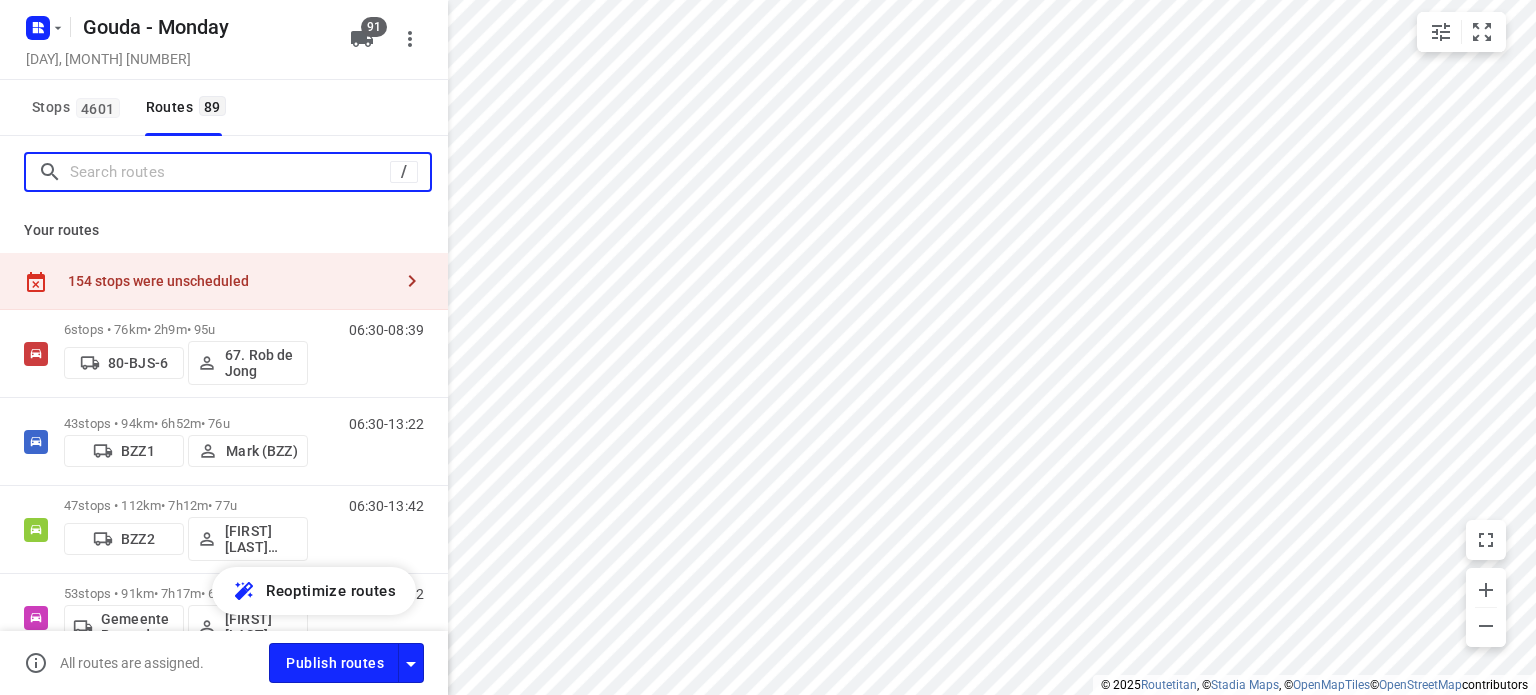 click at bounding box center [230, 172] 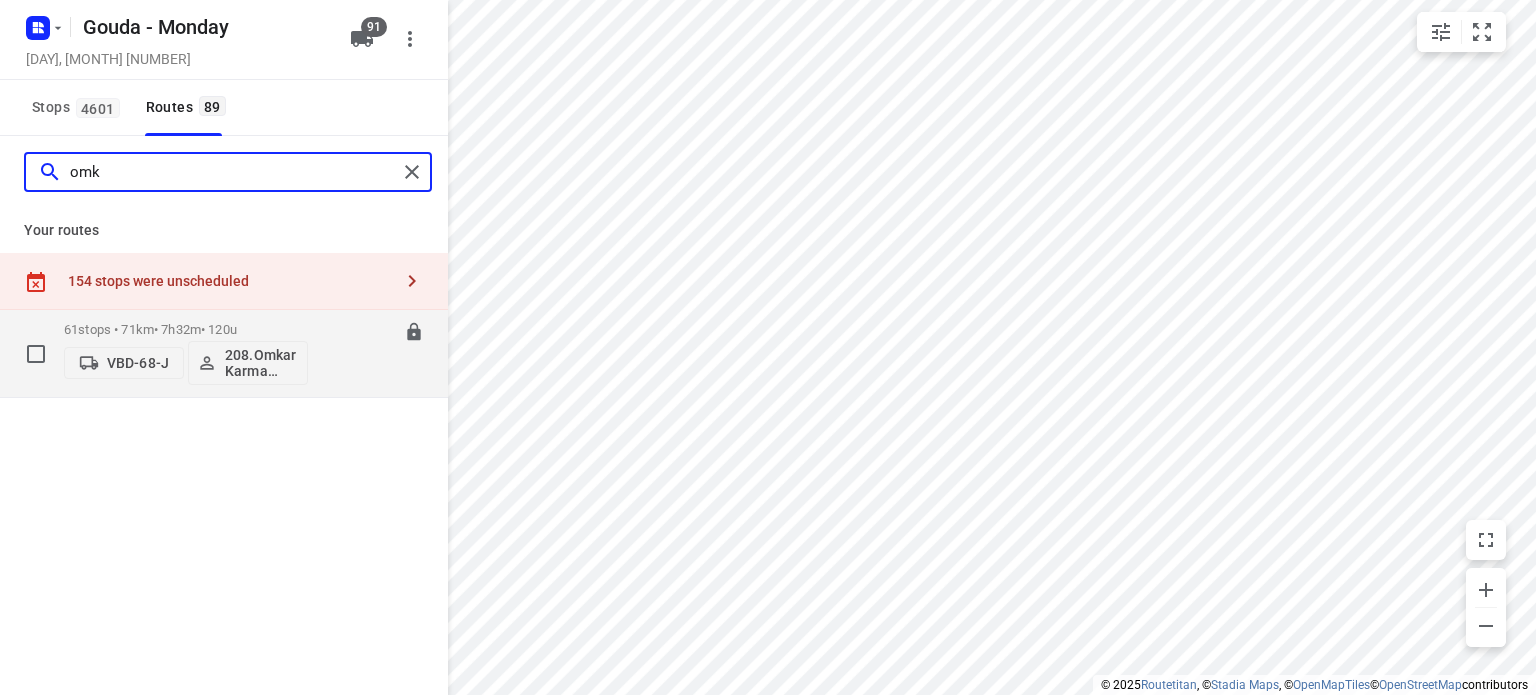 type on "omk" 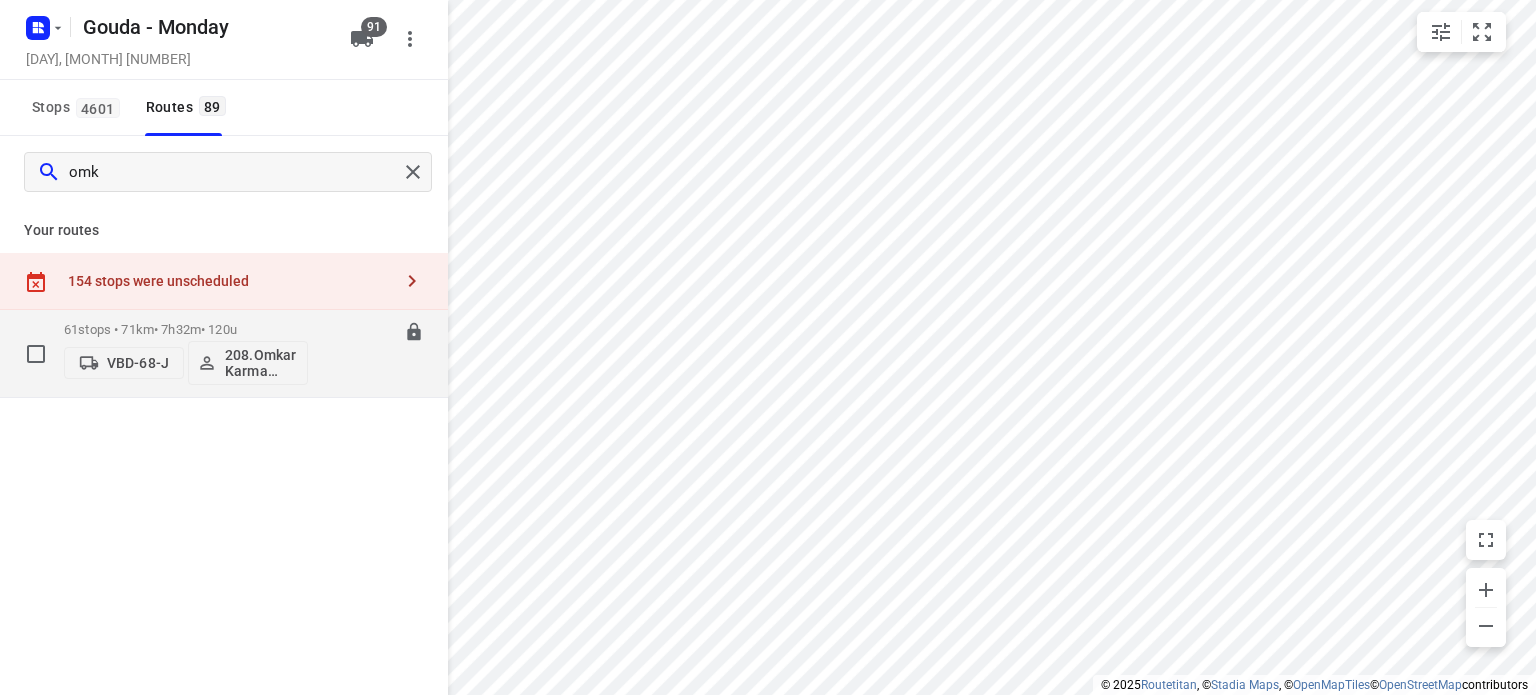 click on "61  stops •   71km  •   7h32m  • 120u" at bounding box center [186, 329] 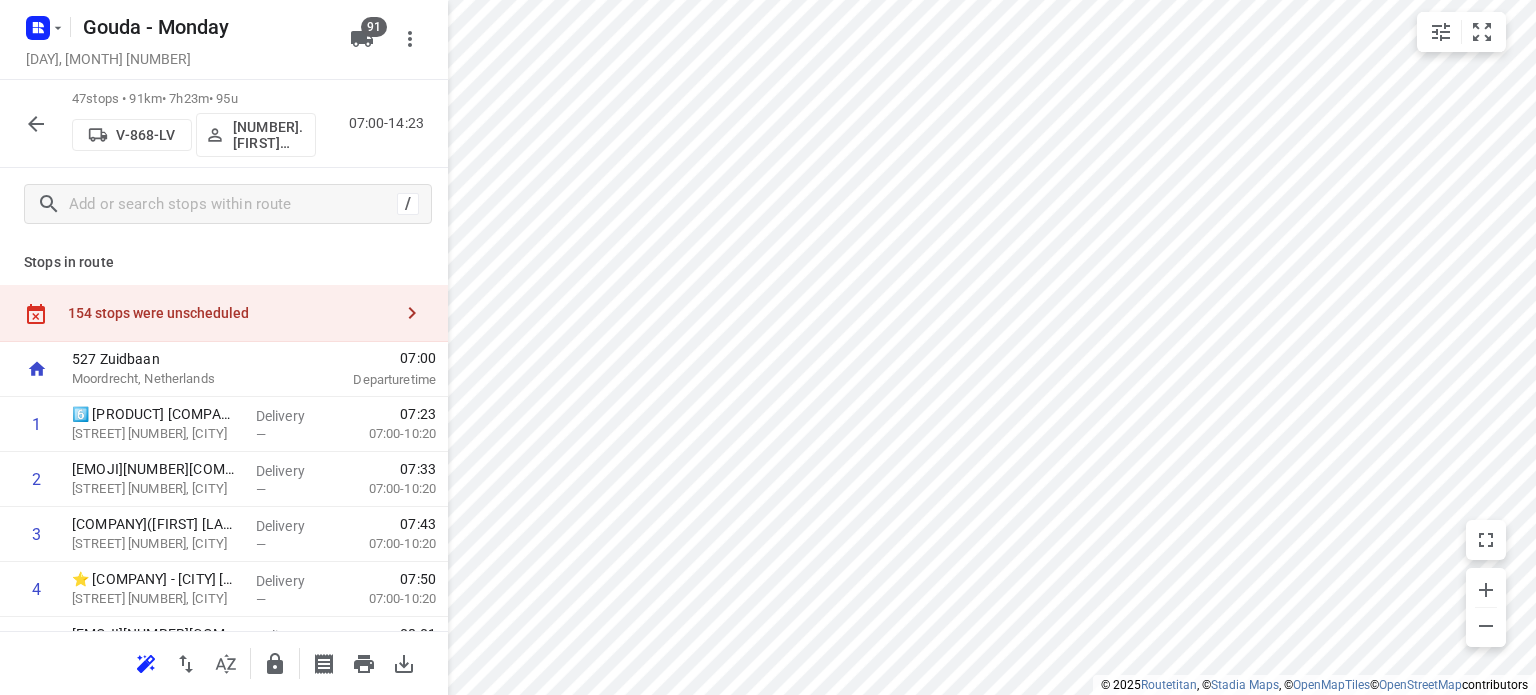 click 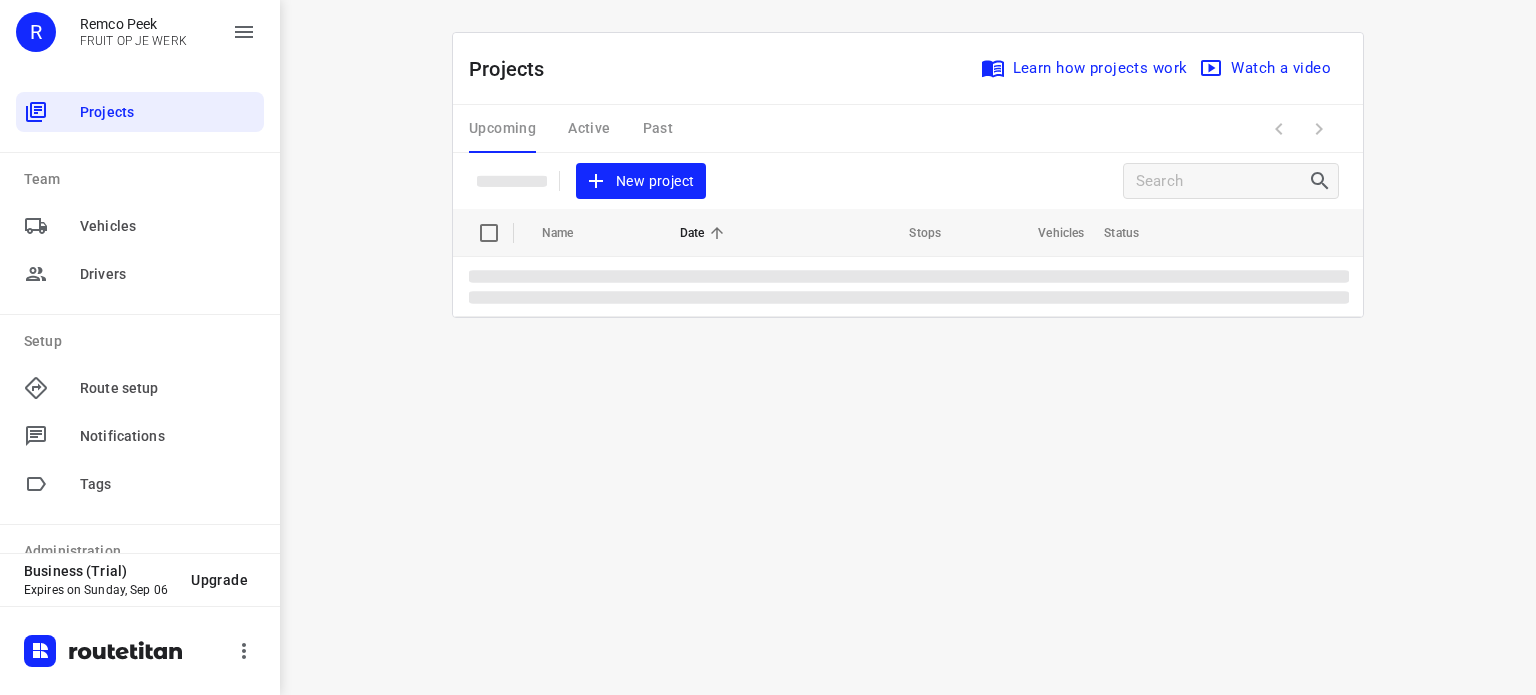 scroll, scrollTop: 0, scrollLeft: 0, axis: both 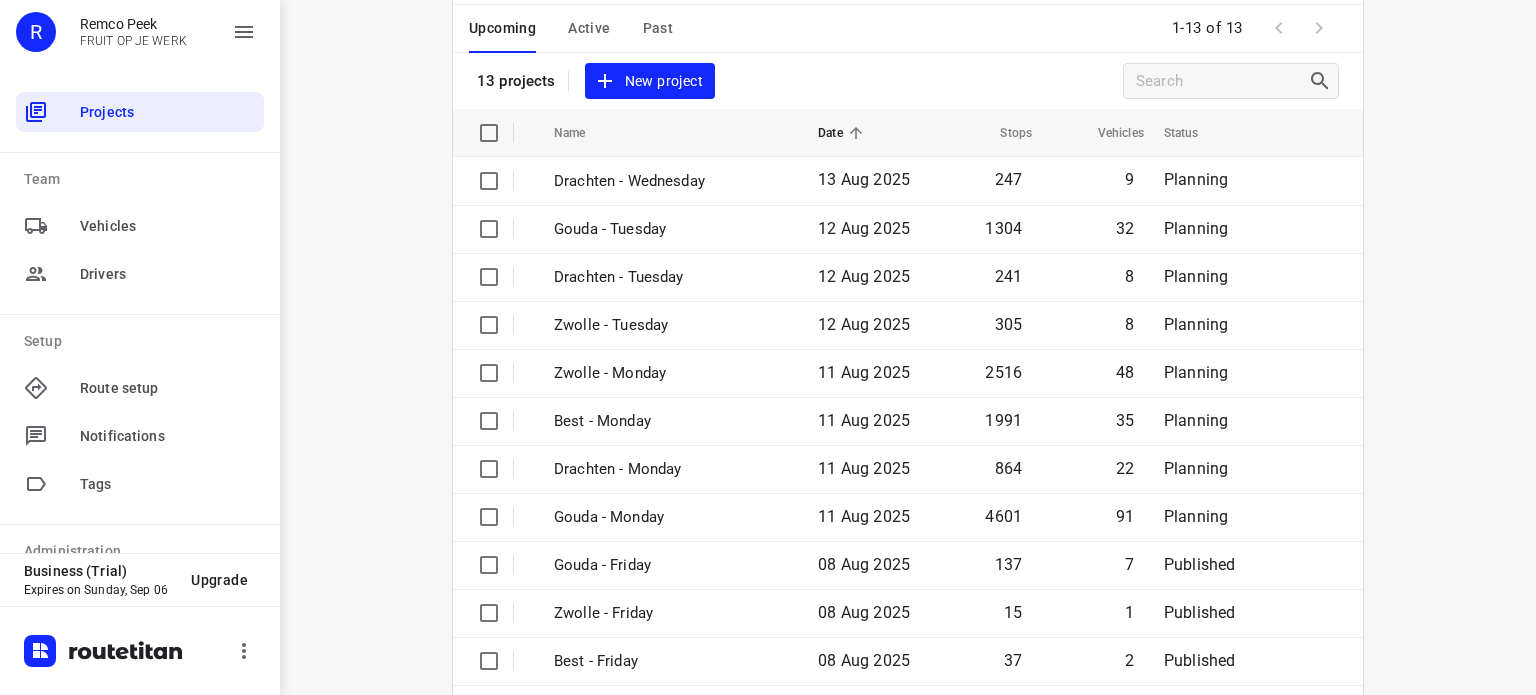 click on "Active" at bounding box center [589, 28] 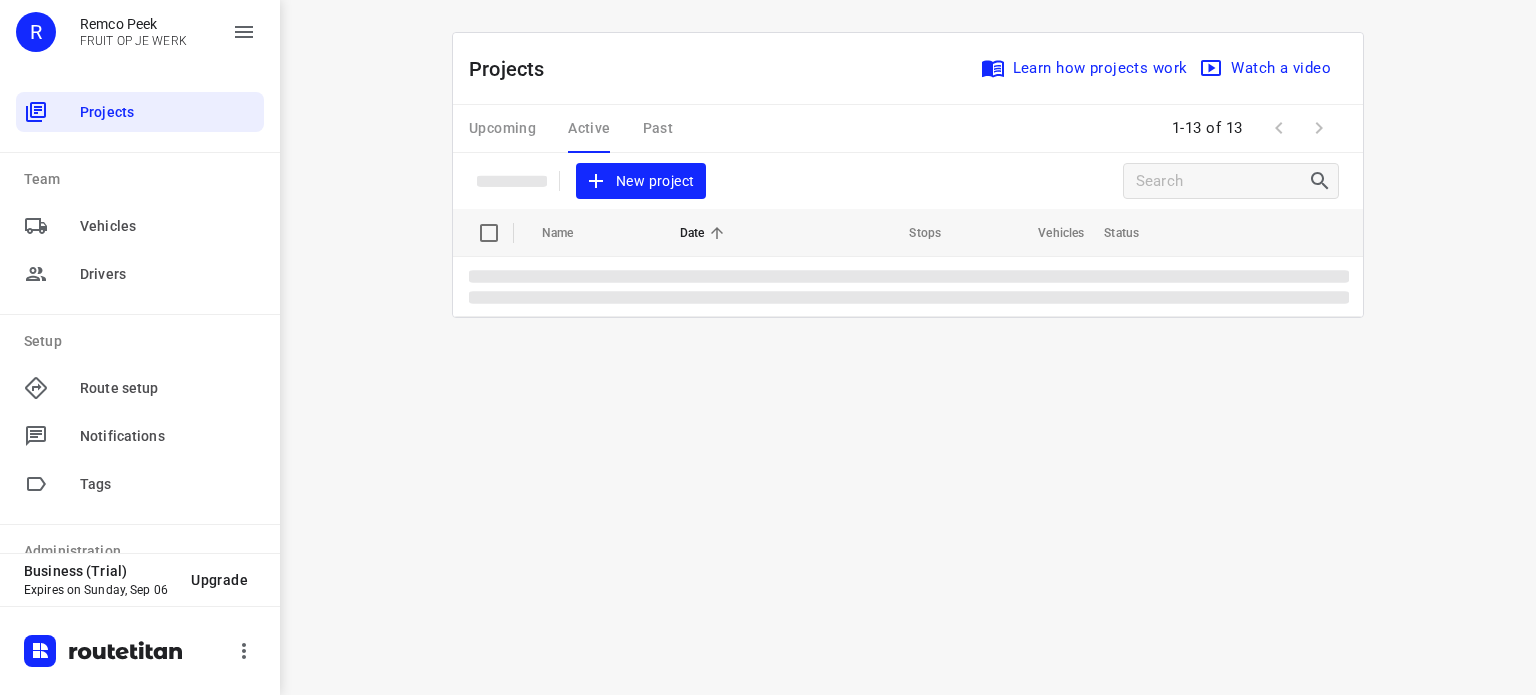 scroll, scrollTop: 0, scrollLeft: 0, axis: both 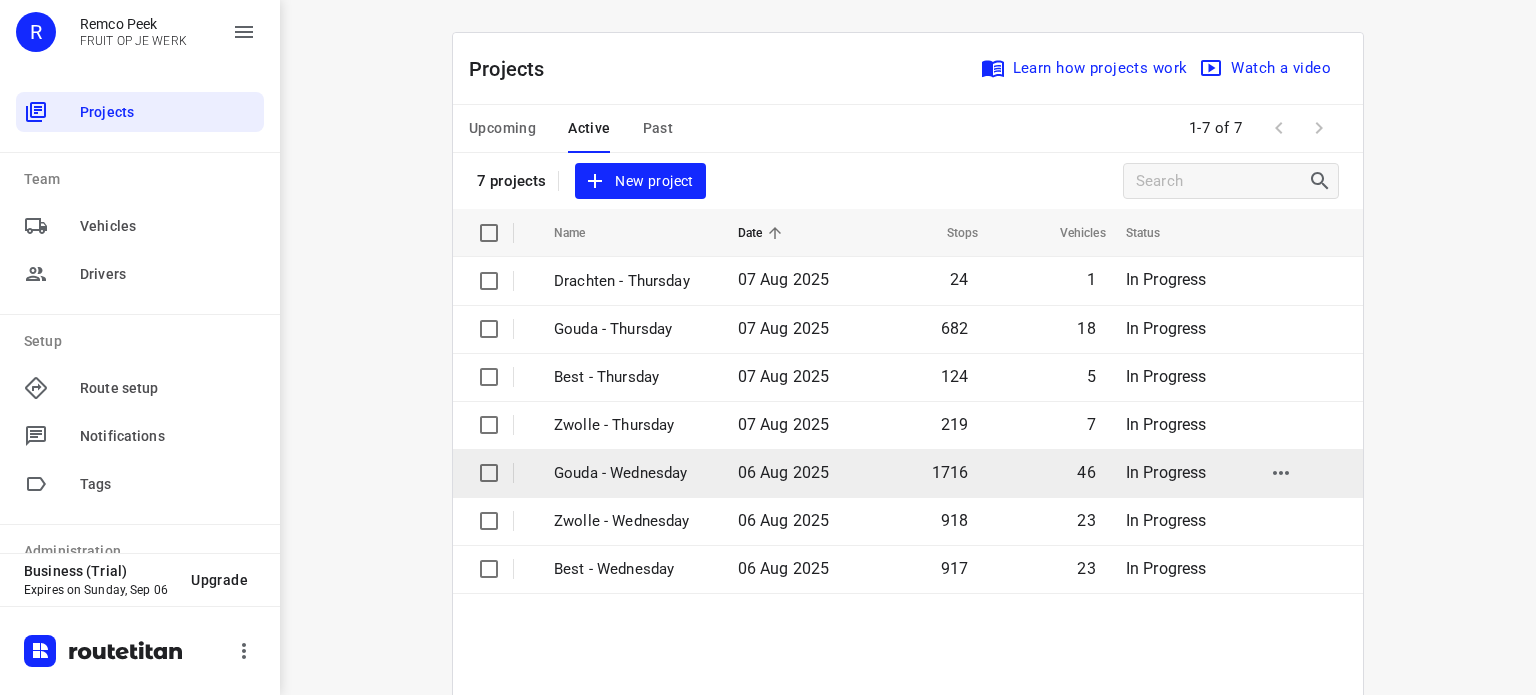 click on "Gouda - Wednesday" at bounding box center (631, 473) 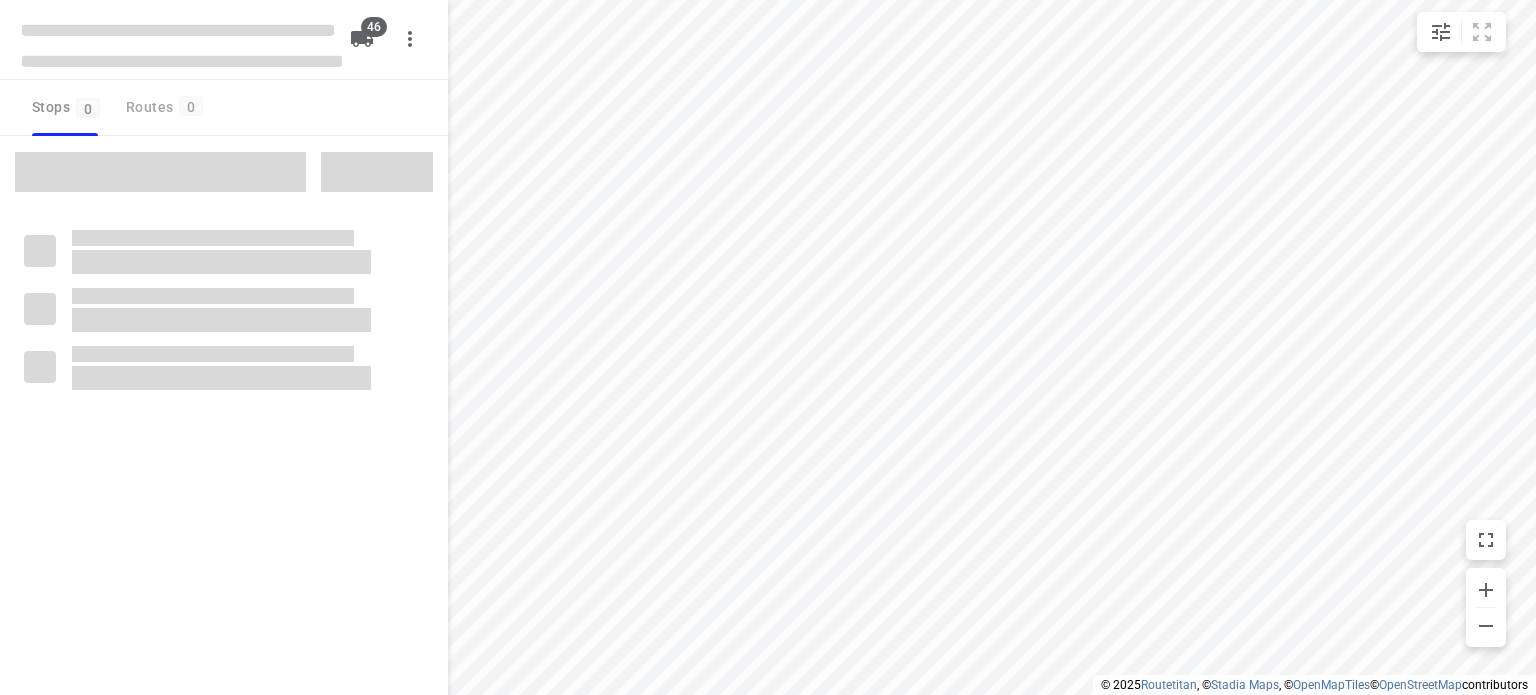 type on "distance" 